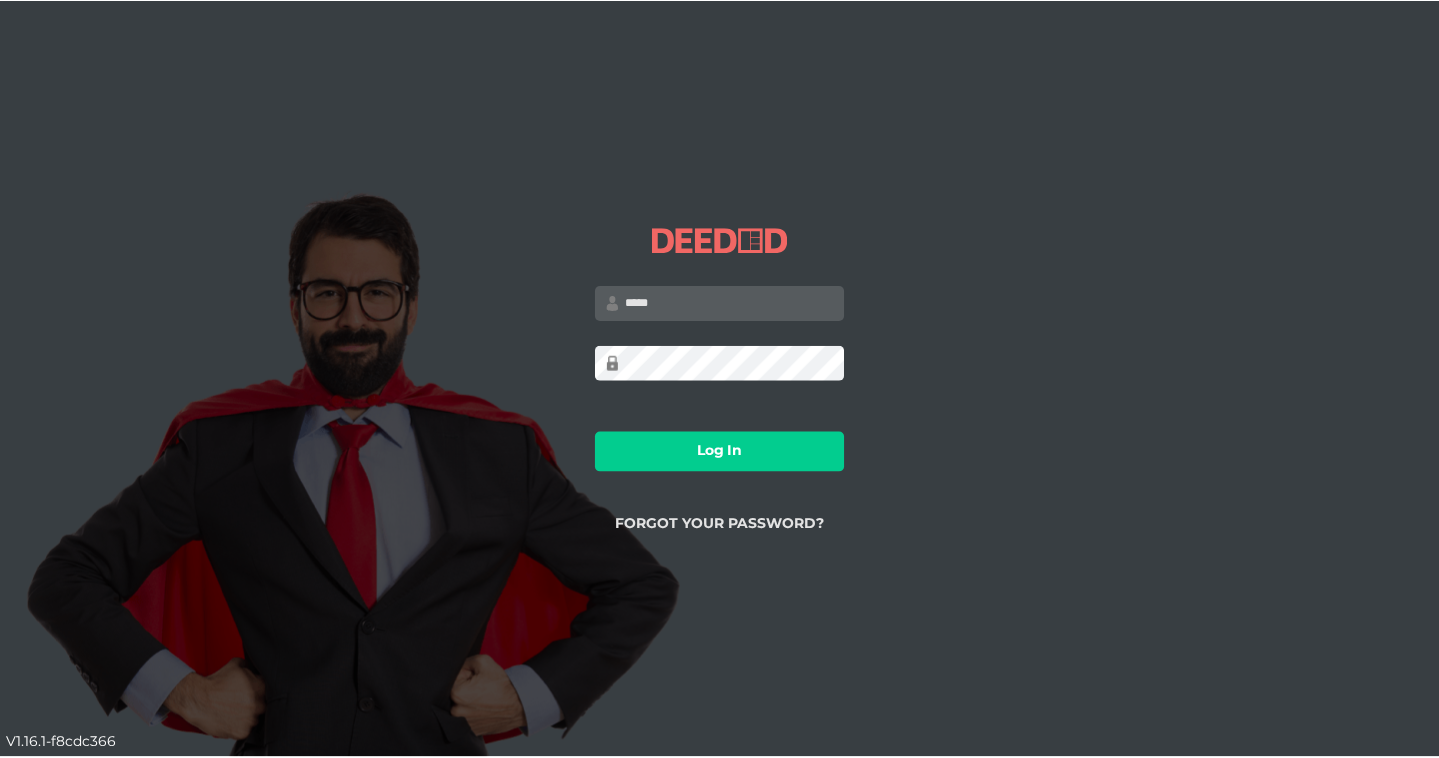 scroll, scrollTop: 0, scrollLeft: 0, axis: both 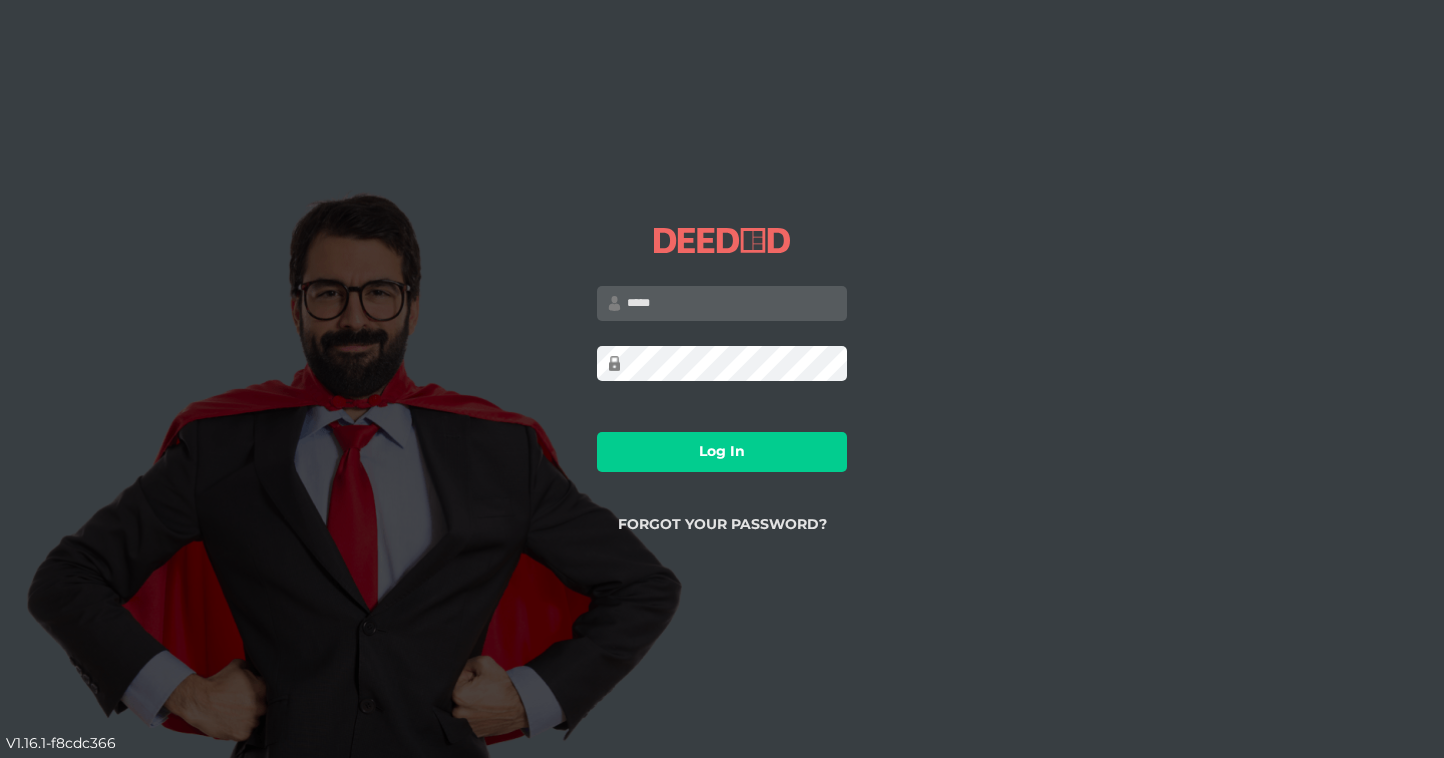 click at bounding box center (722, 303) 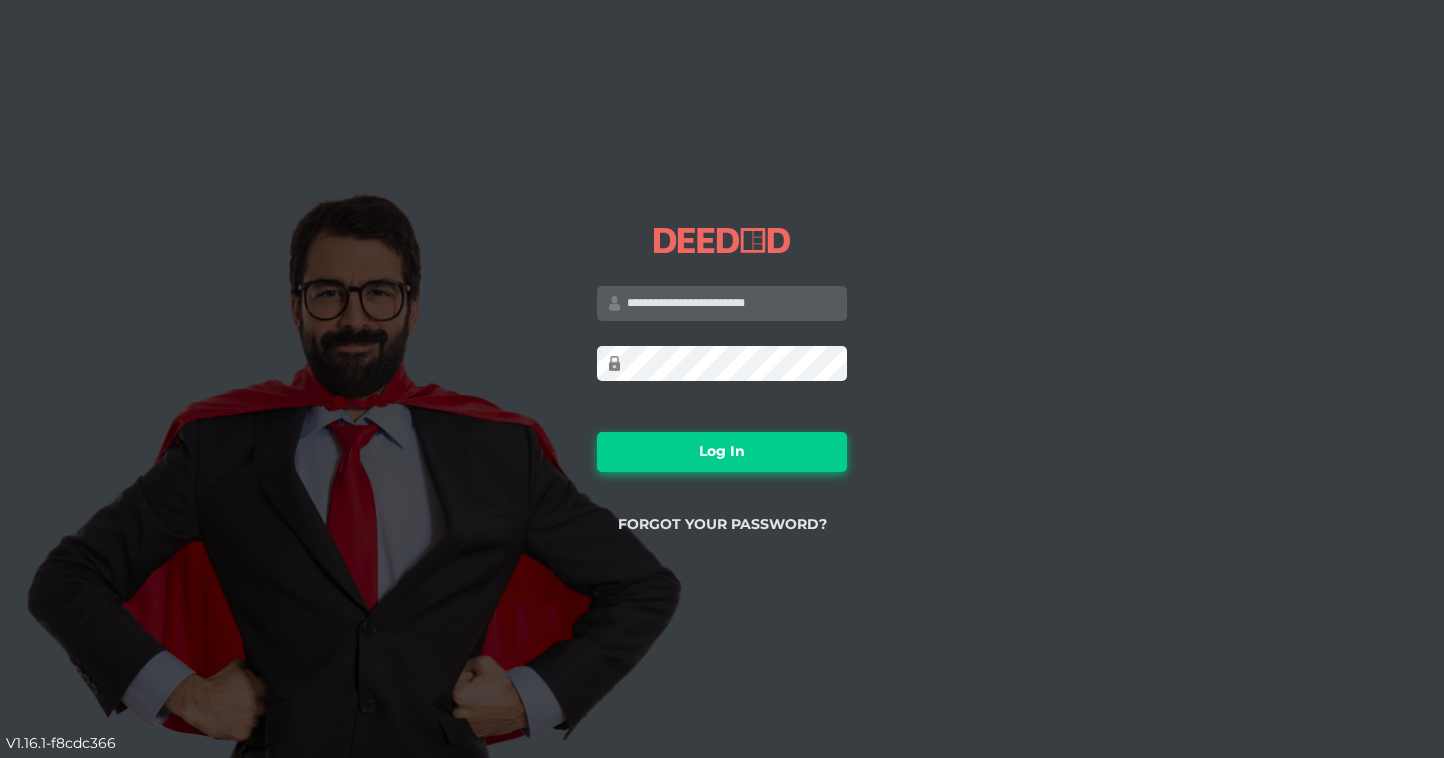 click on "Log In" at bounding box center (722, 452) 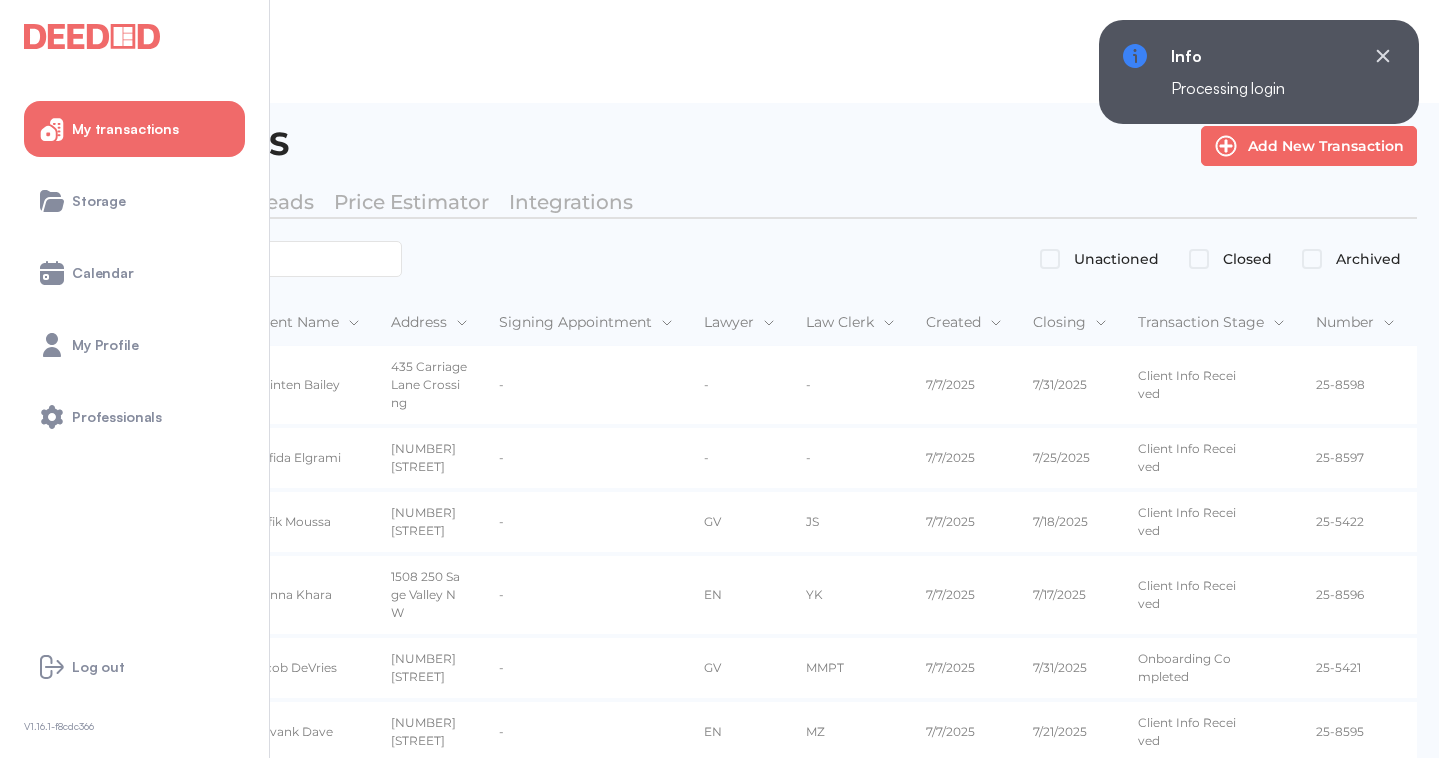 click at bounding box center (222, 259) 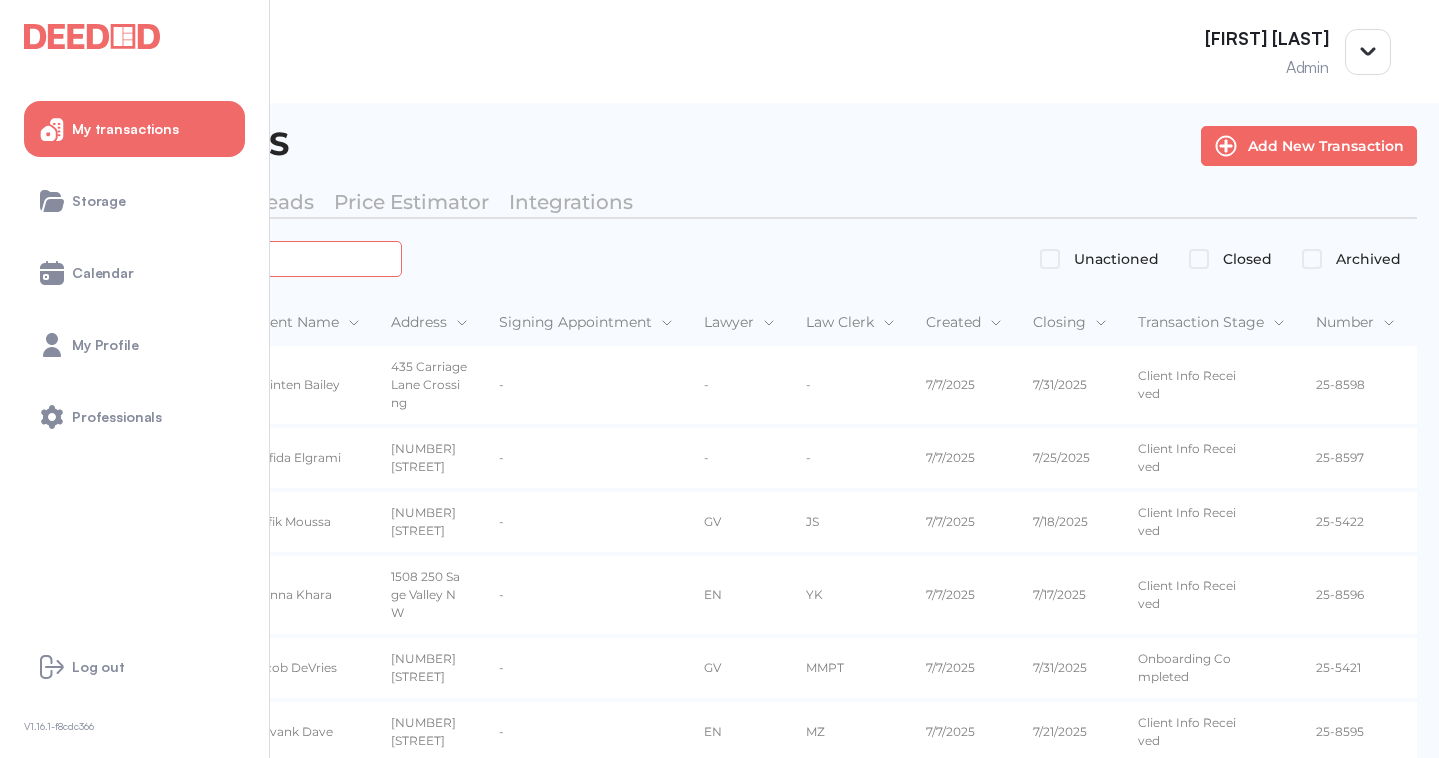 click at bounding box center [224, 258] 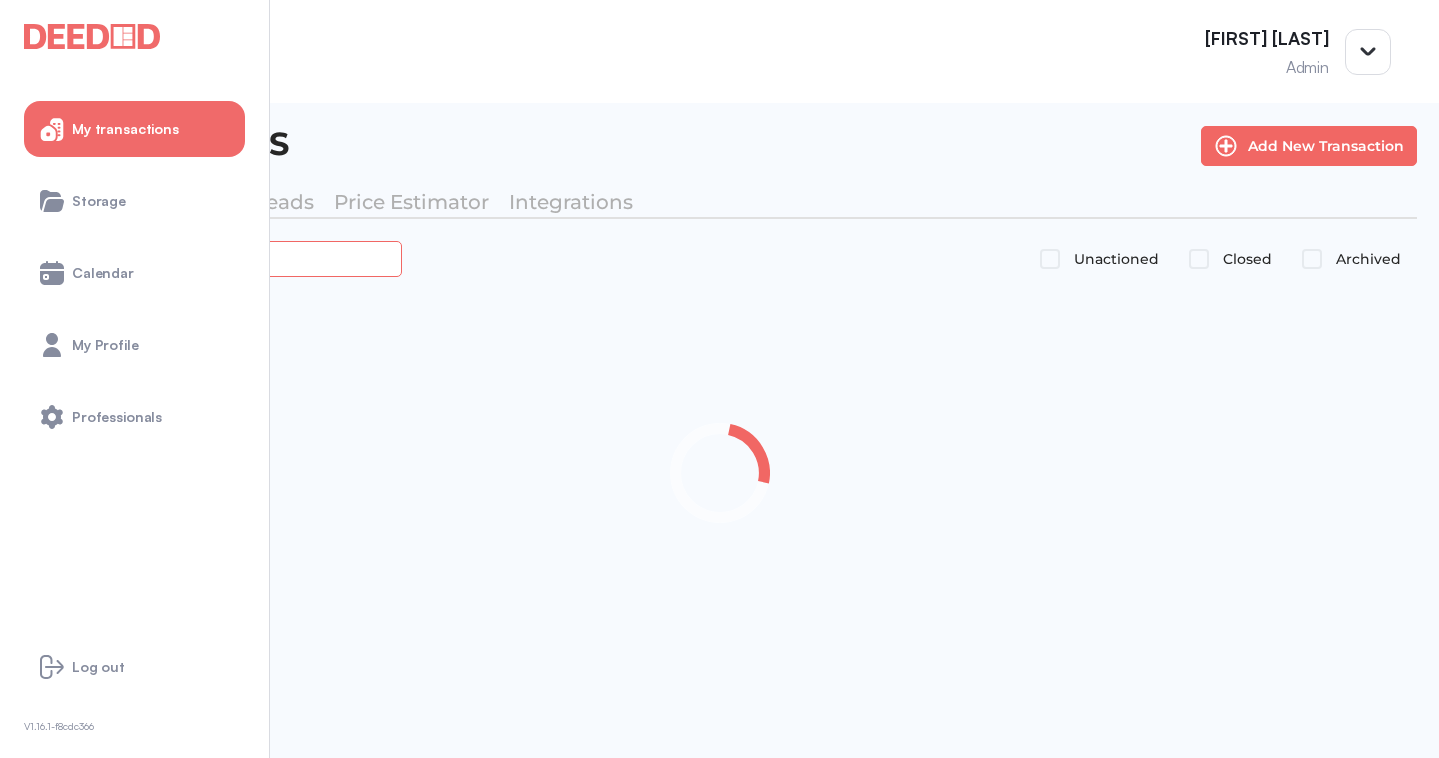 type on "*******" 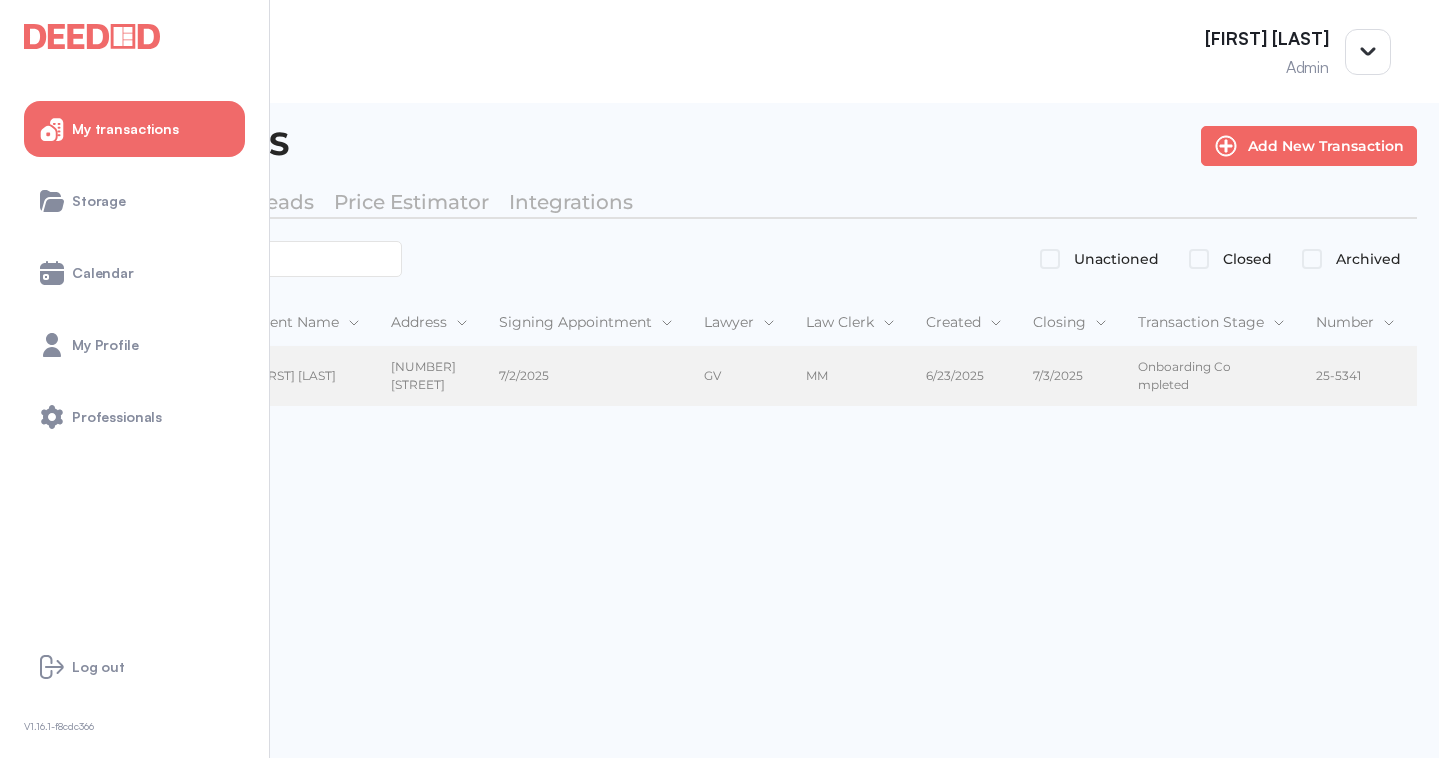 click on "[FIRST] [LAST]" at bounding box center (305, 376) 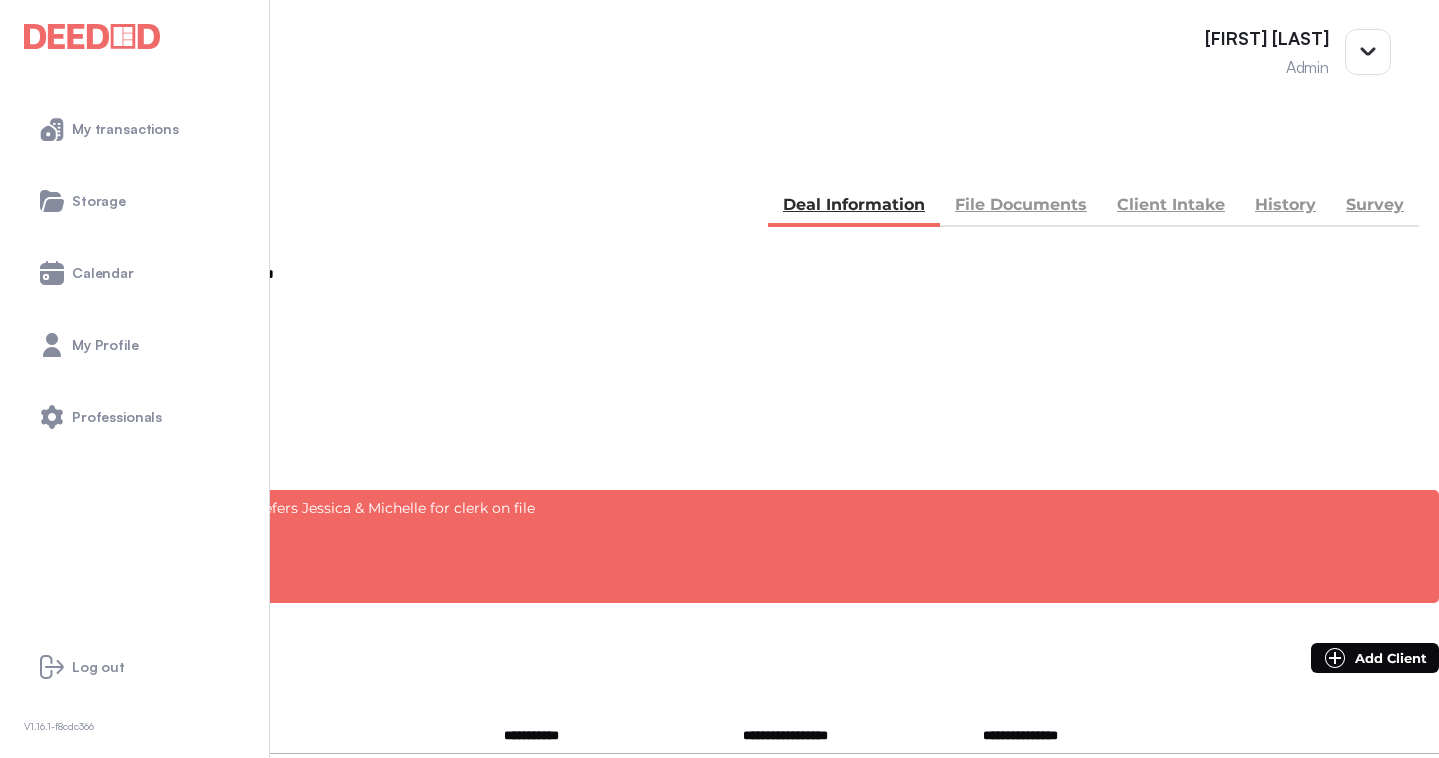click on "File Documents" at bounding box center [1021, 207] 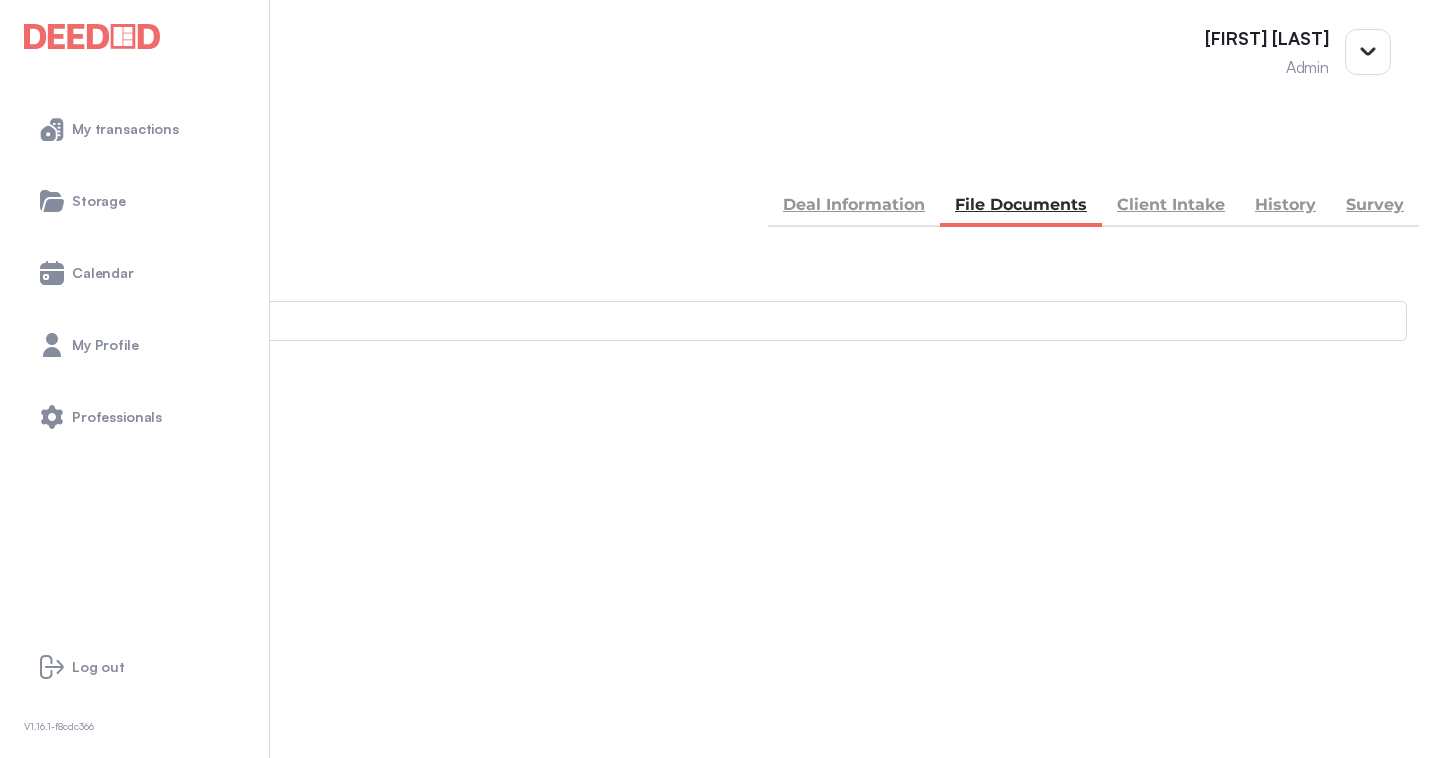 click on "Accounting -- 3  members - 5" at bounding box center [719, 891] 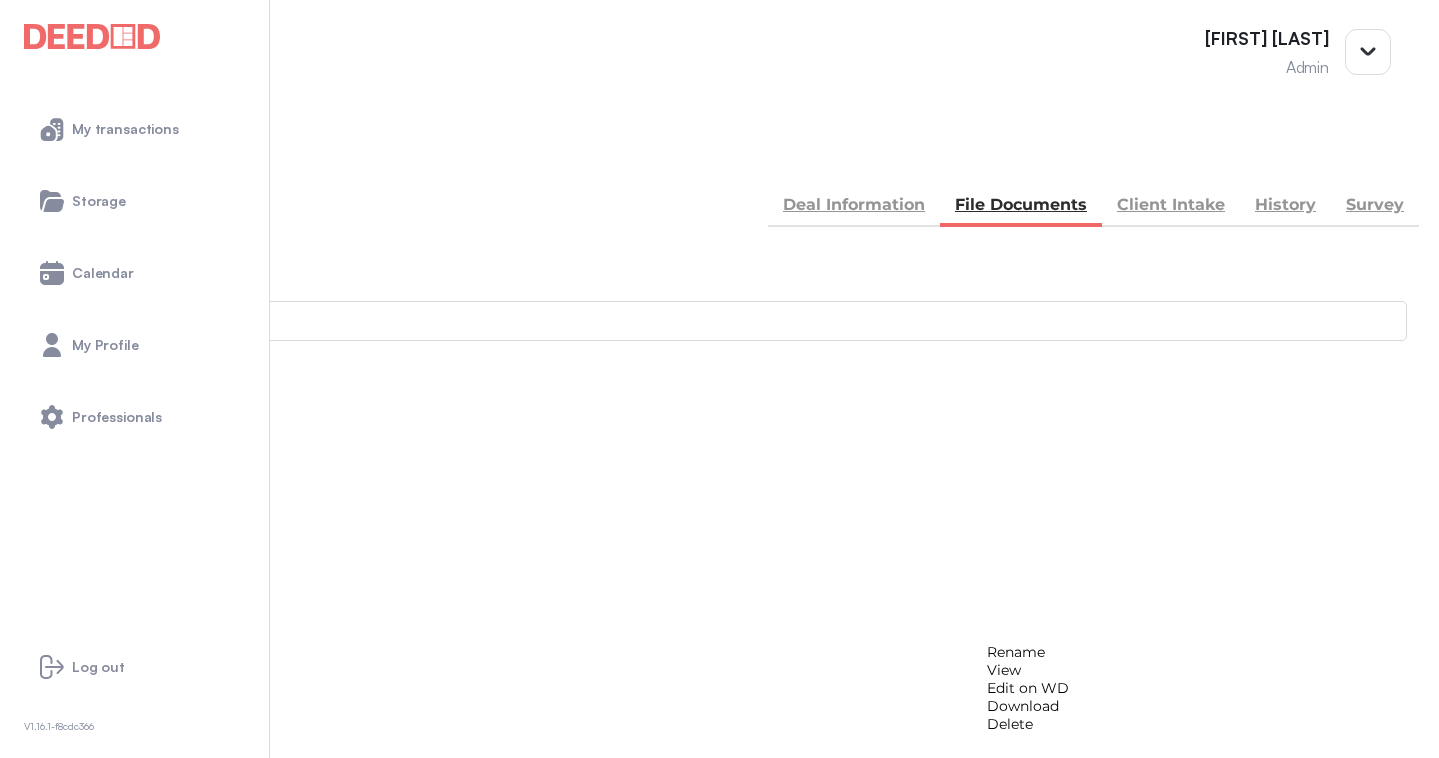 click on "View" at bounding box center (1028, 670) 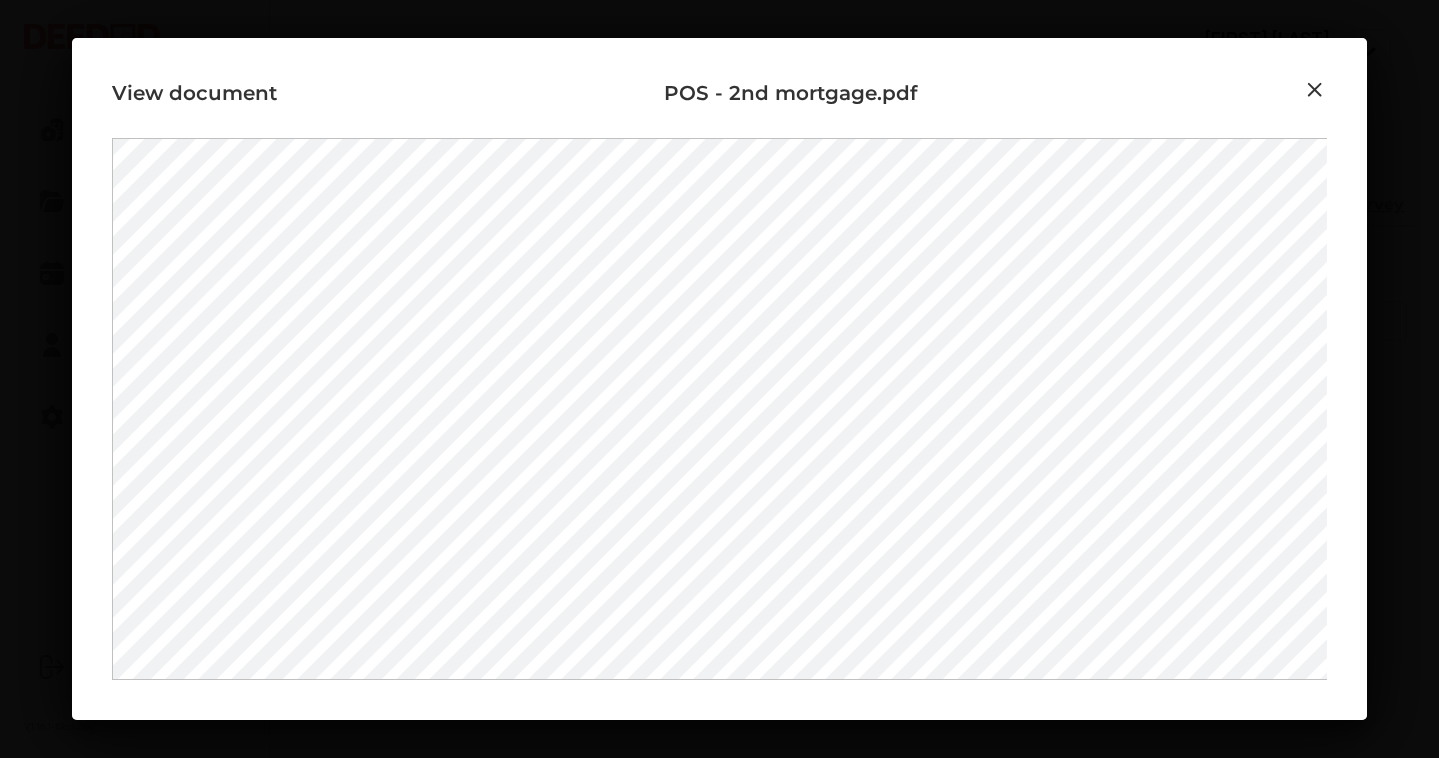 scroll, scrollTop: 72, scrollLeft: 0, axis: vertical 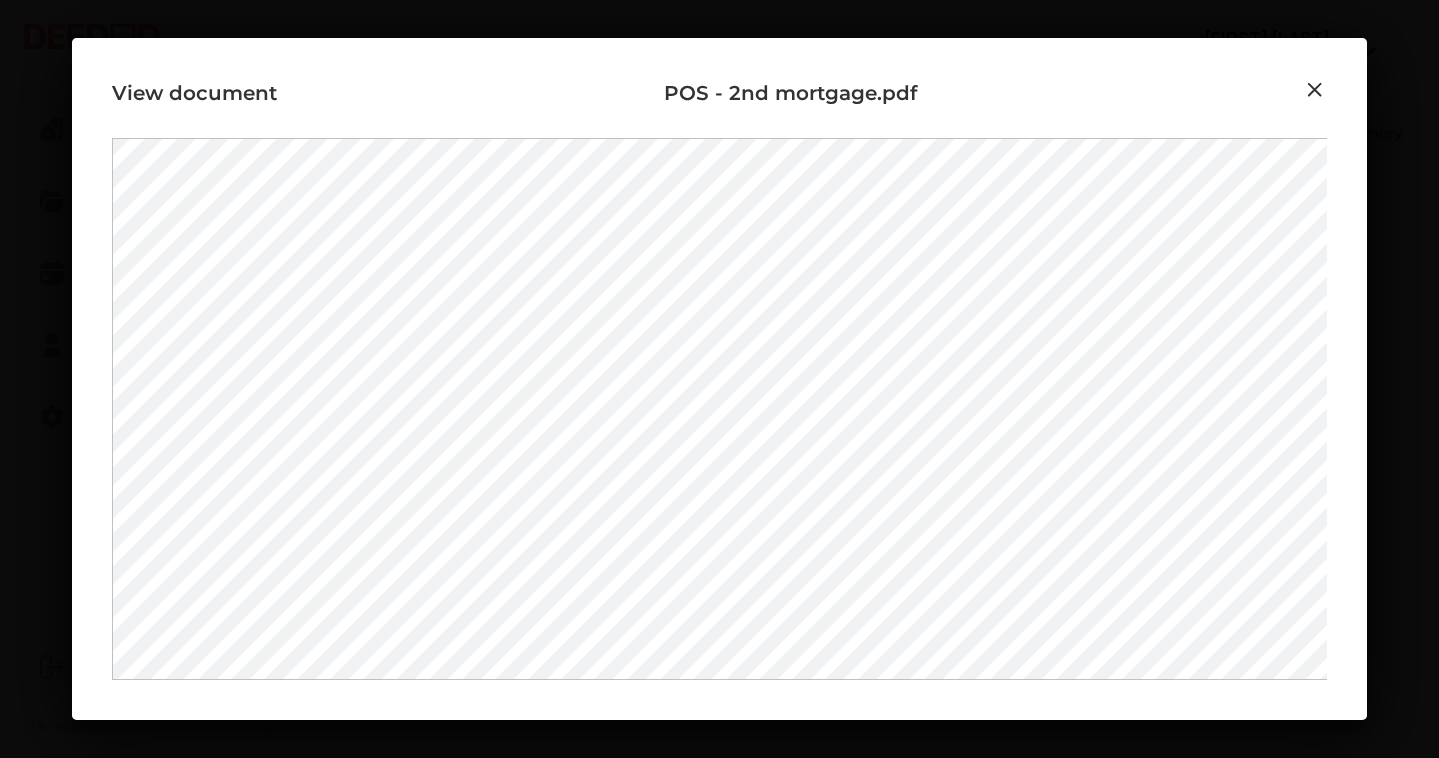 click at bounding box center [1315, 90] 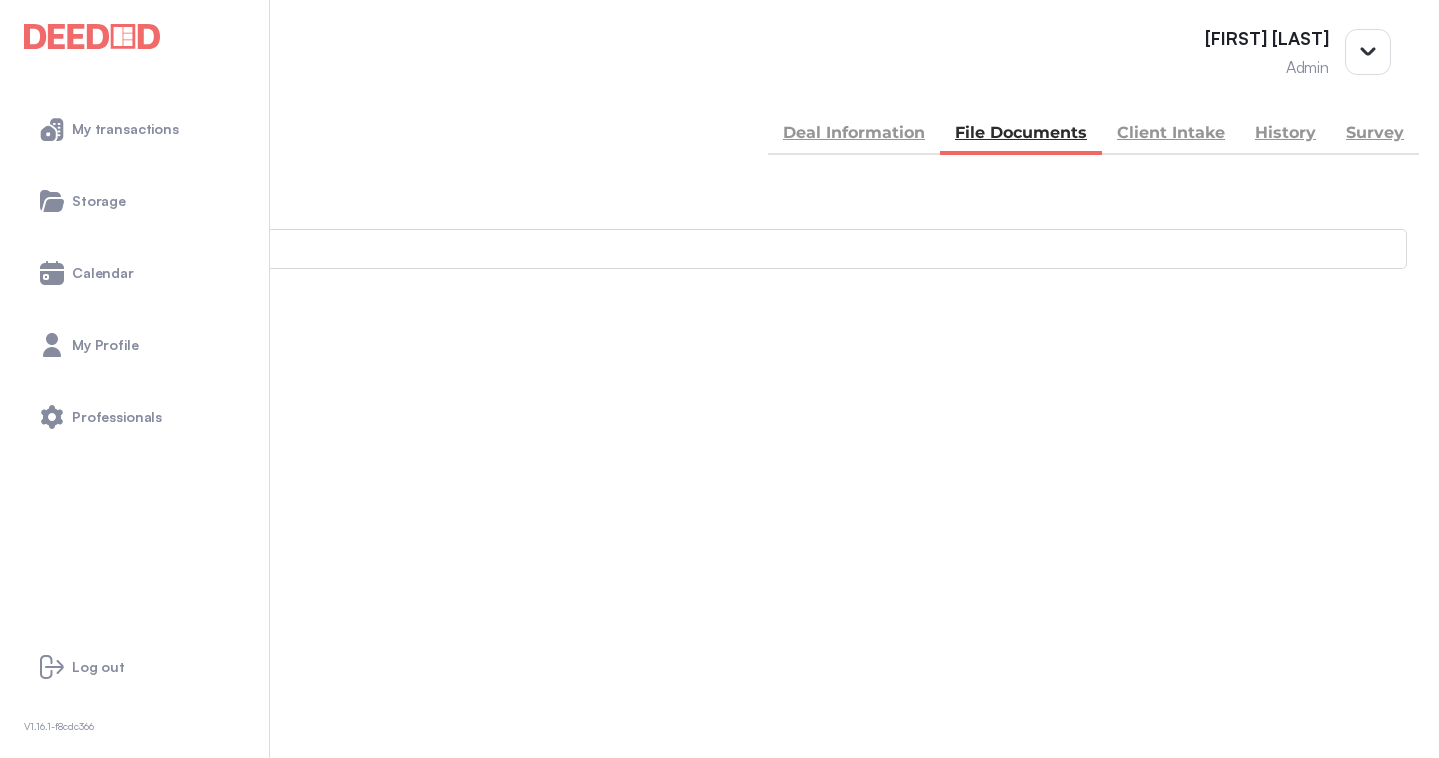 click at bounding box center [14, 1182] 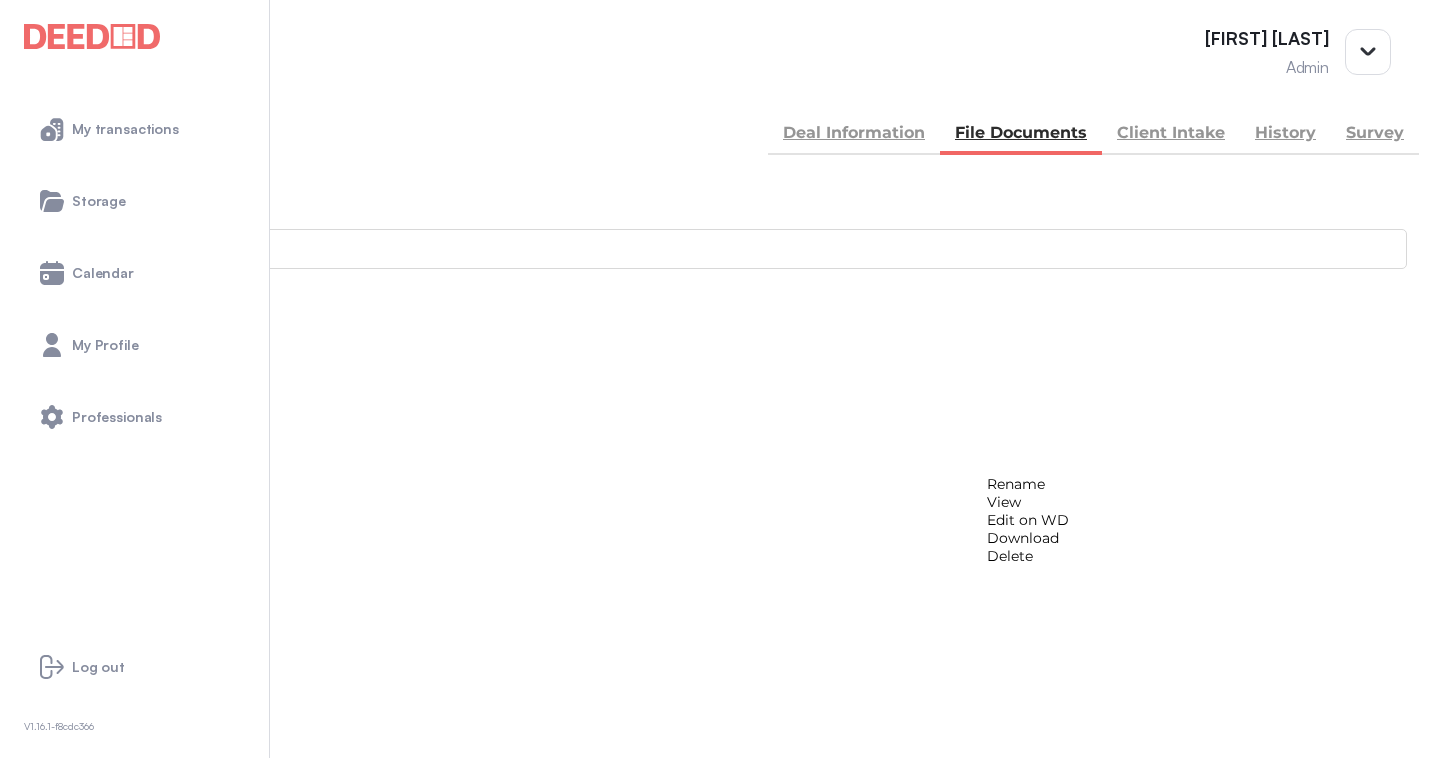 click on "View" at bounding box center [1028, 502] 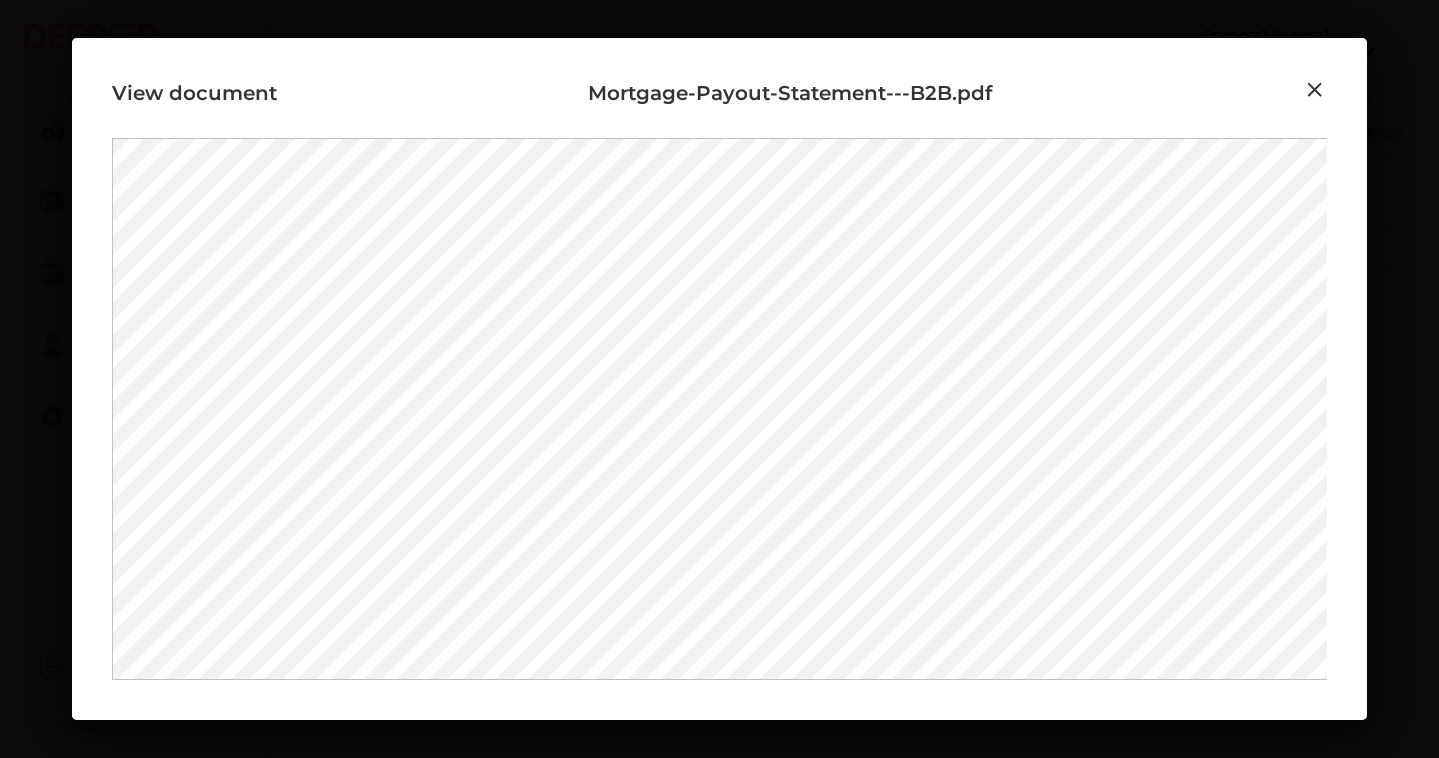 click on "View document Mortgage-Payout-Statement---B2B.pdf" at bounding box center [719, 379] 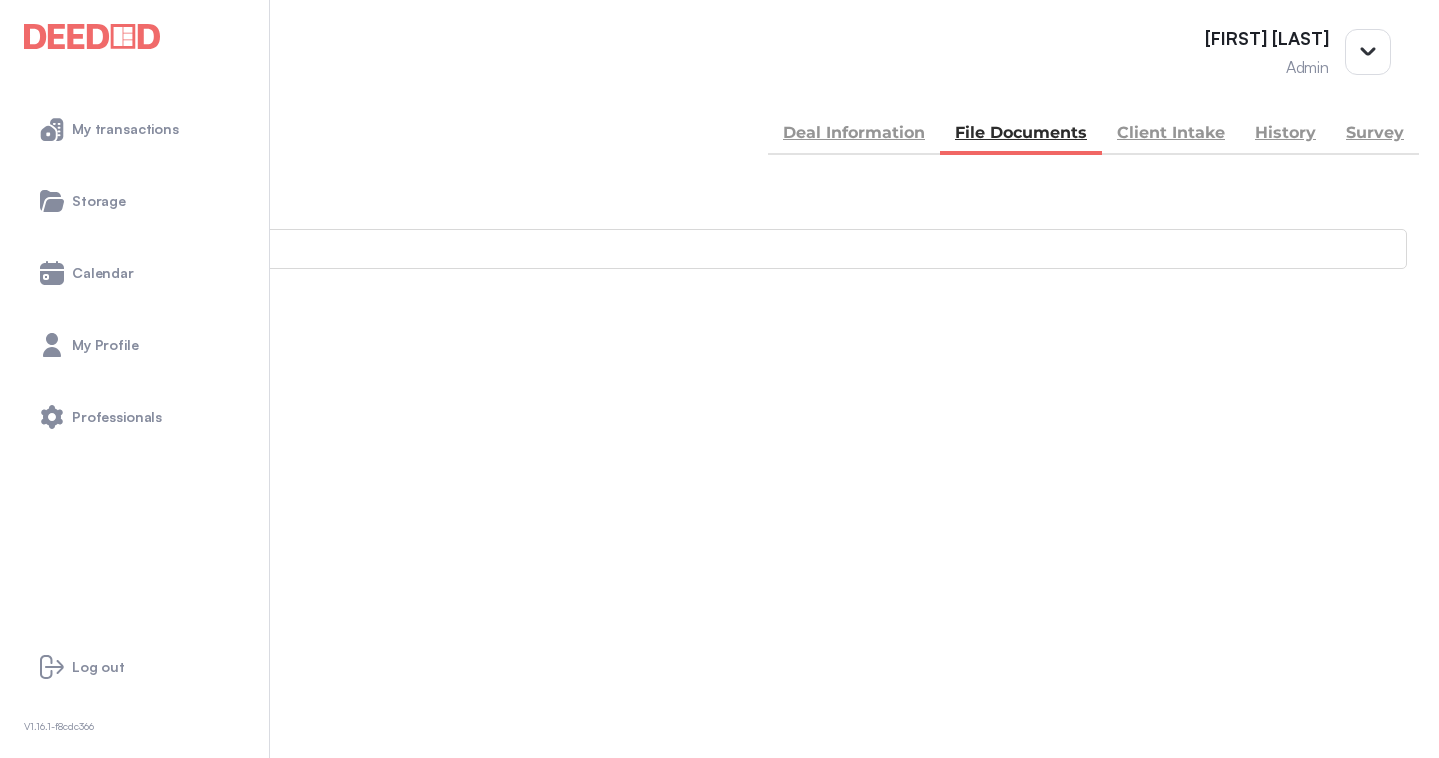 scroll, scrollTop: 0, scrollLeft: 0, axis: both 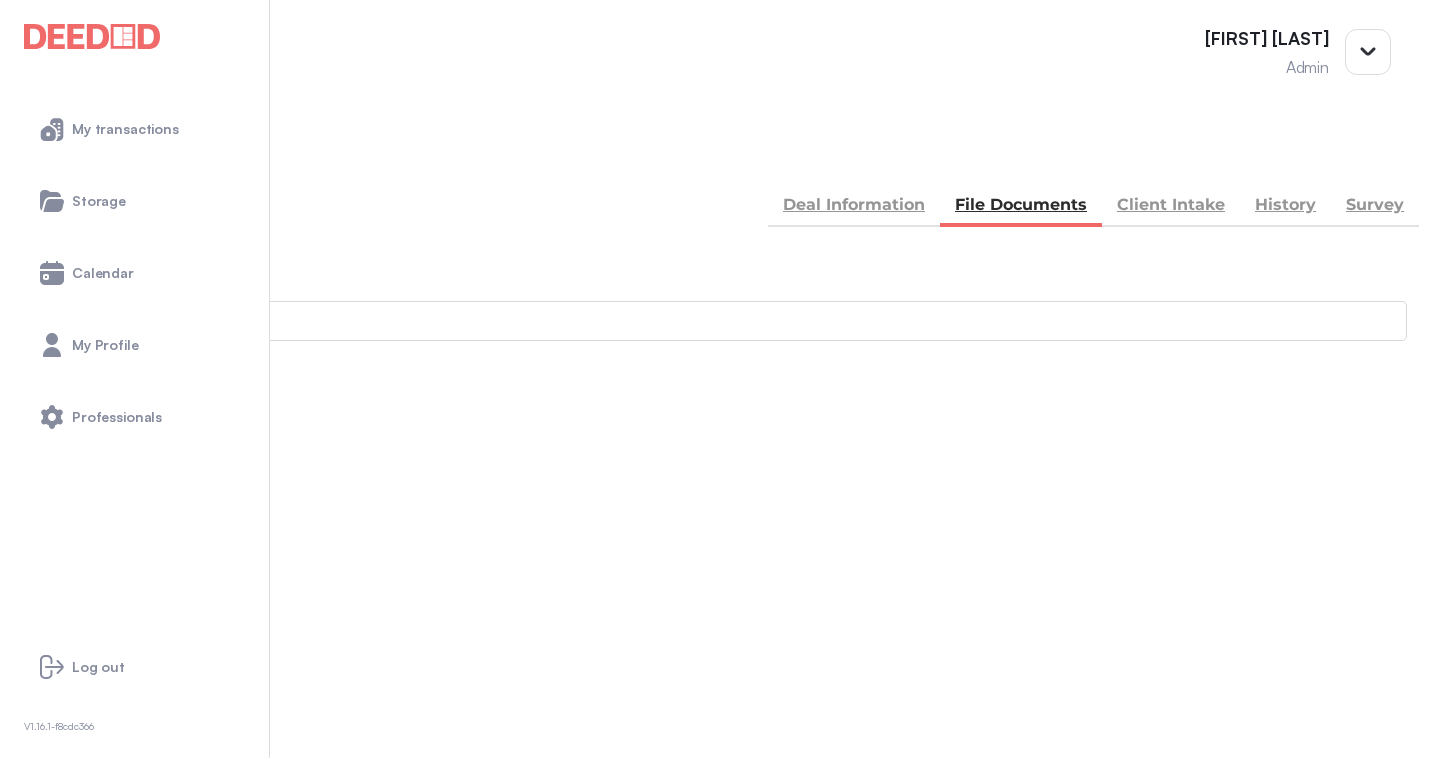 click at bounding box center [25, 157] 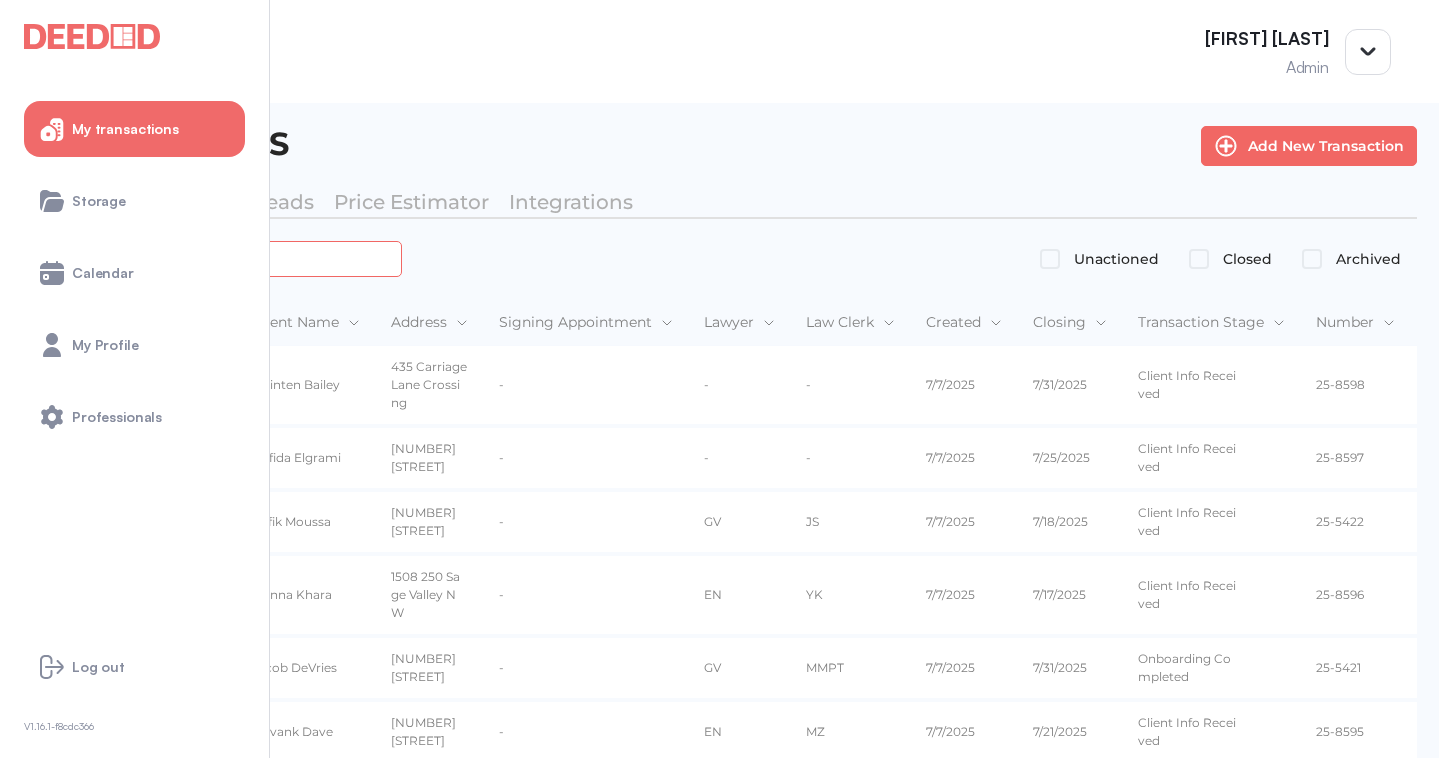 click at bounding box center (224, 258) 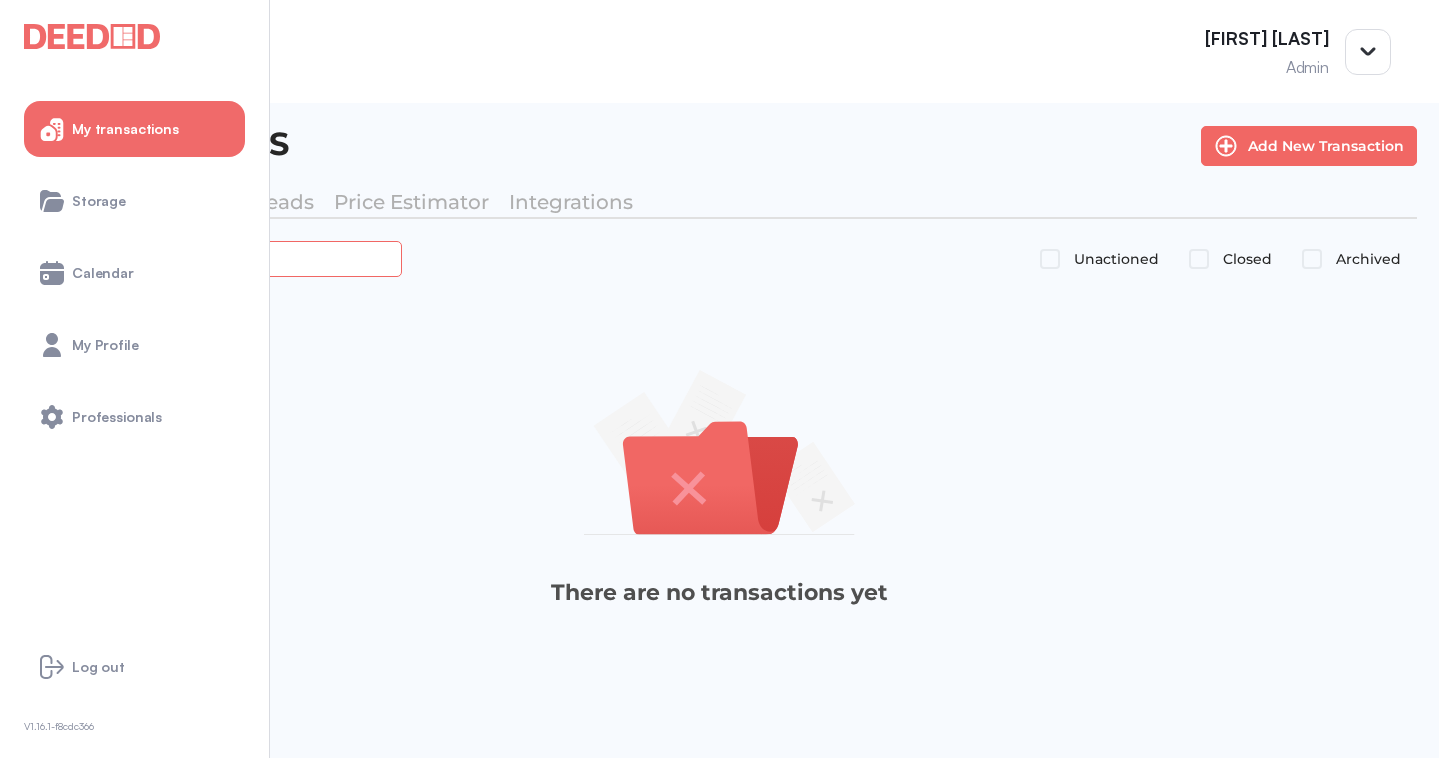 type on "*******" 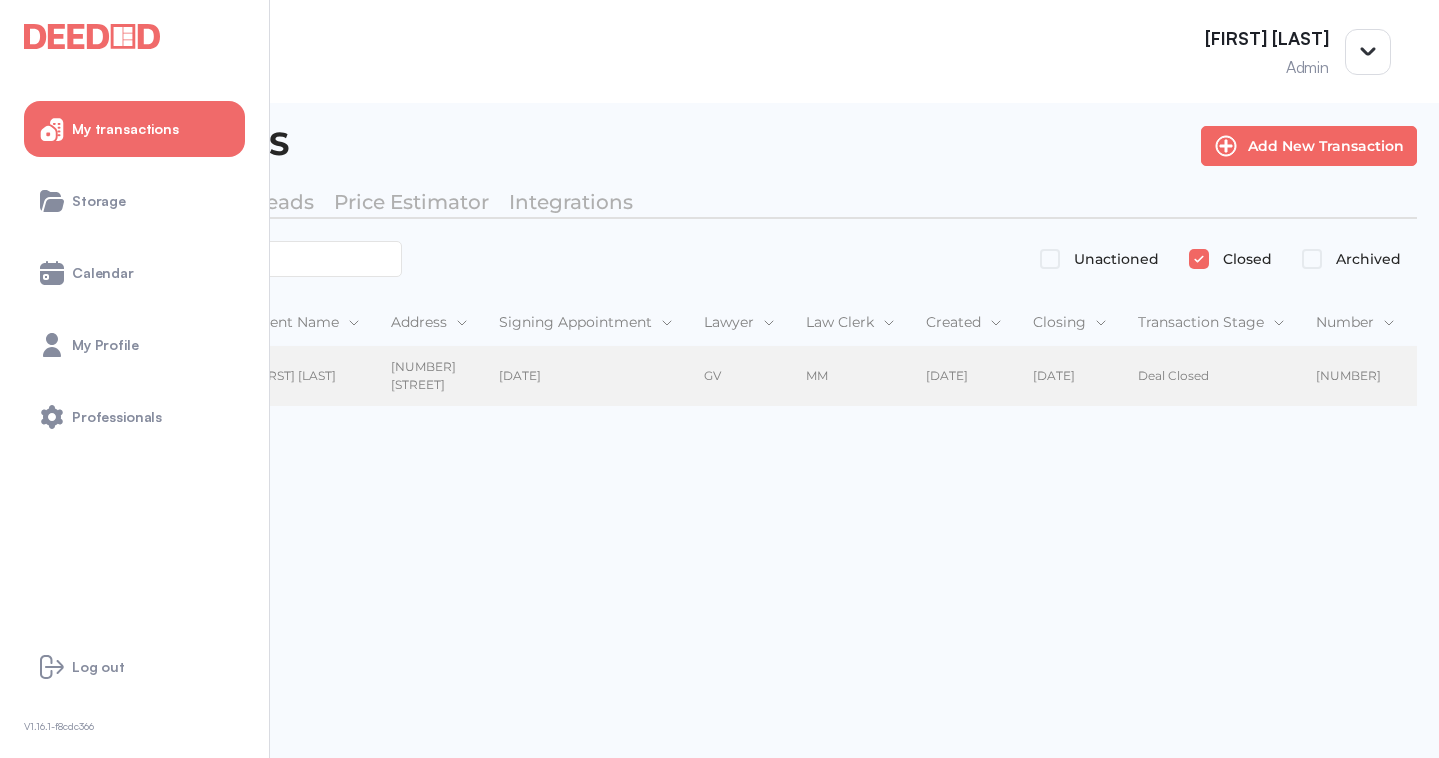 click on "[FIRST] [LAST] [FIRST] [LAST]" at bounding box center [305, 377] 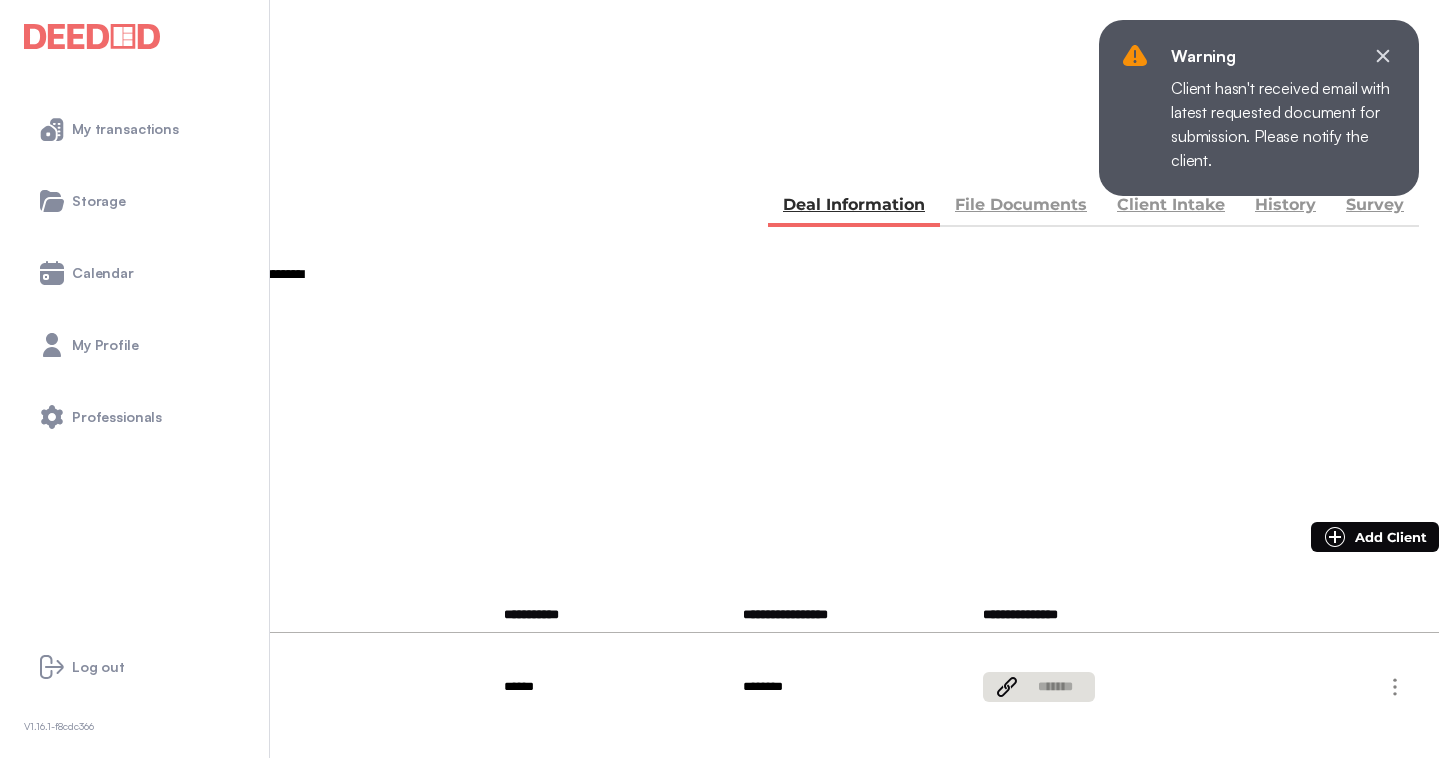 click on "File Documents" at bounding box center [1021, 207] 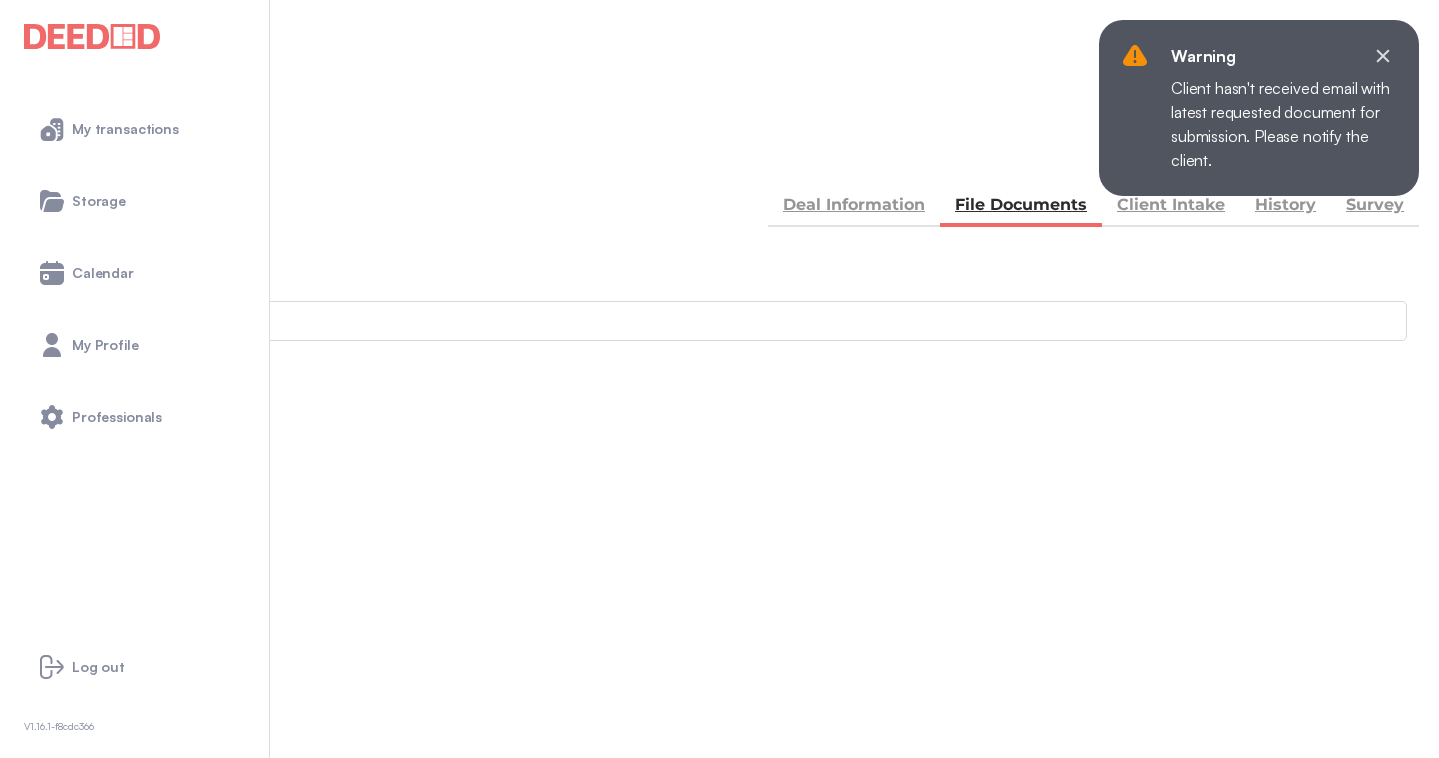 click on "Accounting" at bounding box center (41, 870) 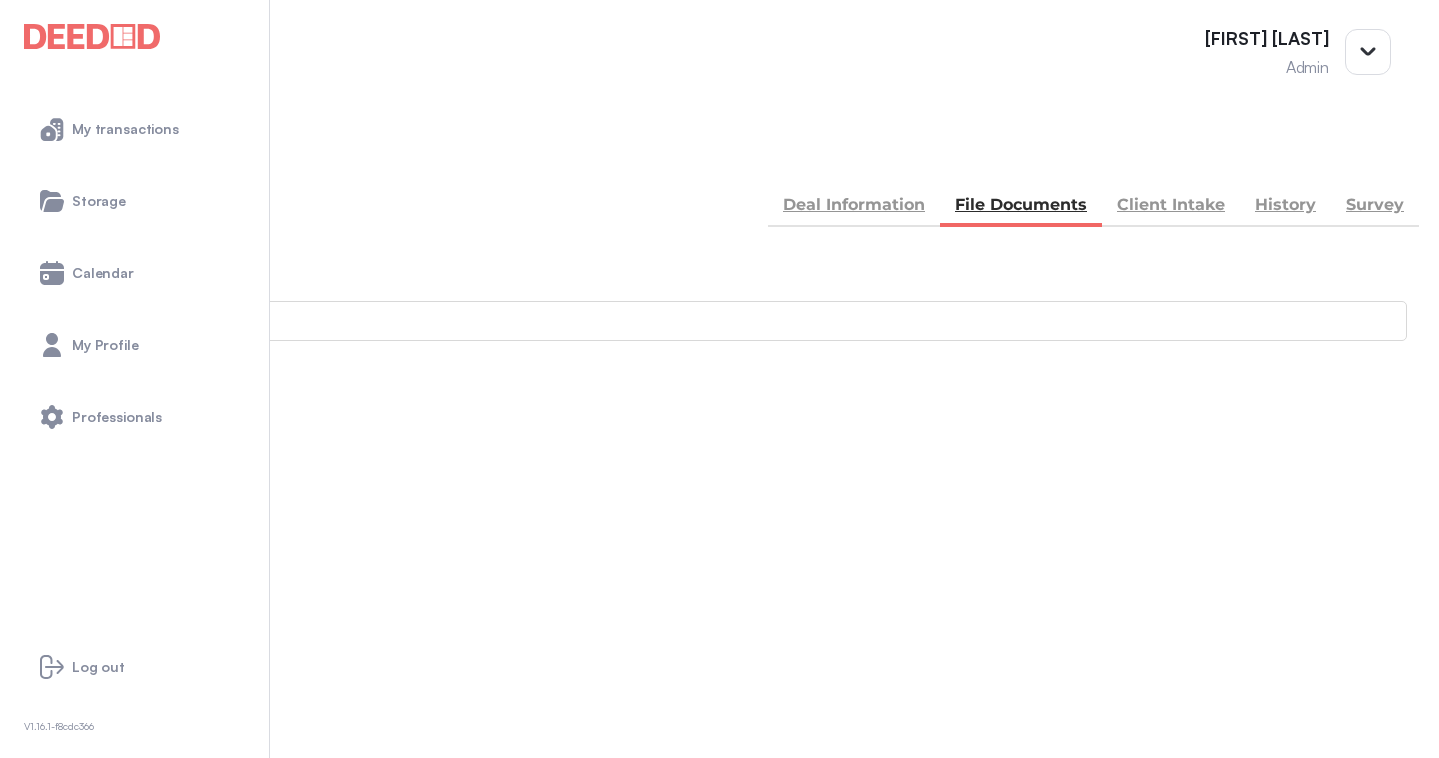 click at bounding box center (14, 1059) 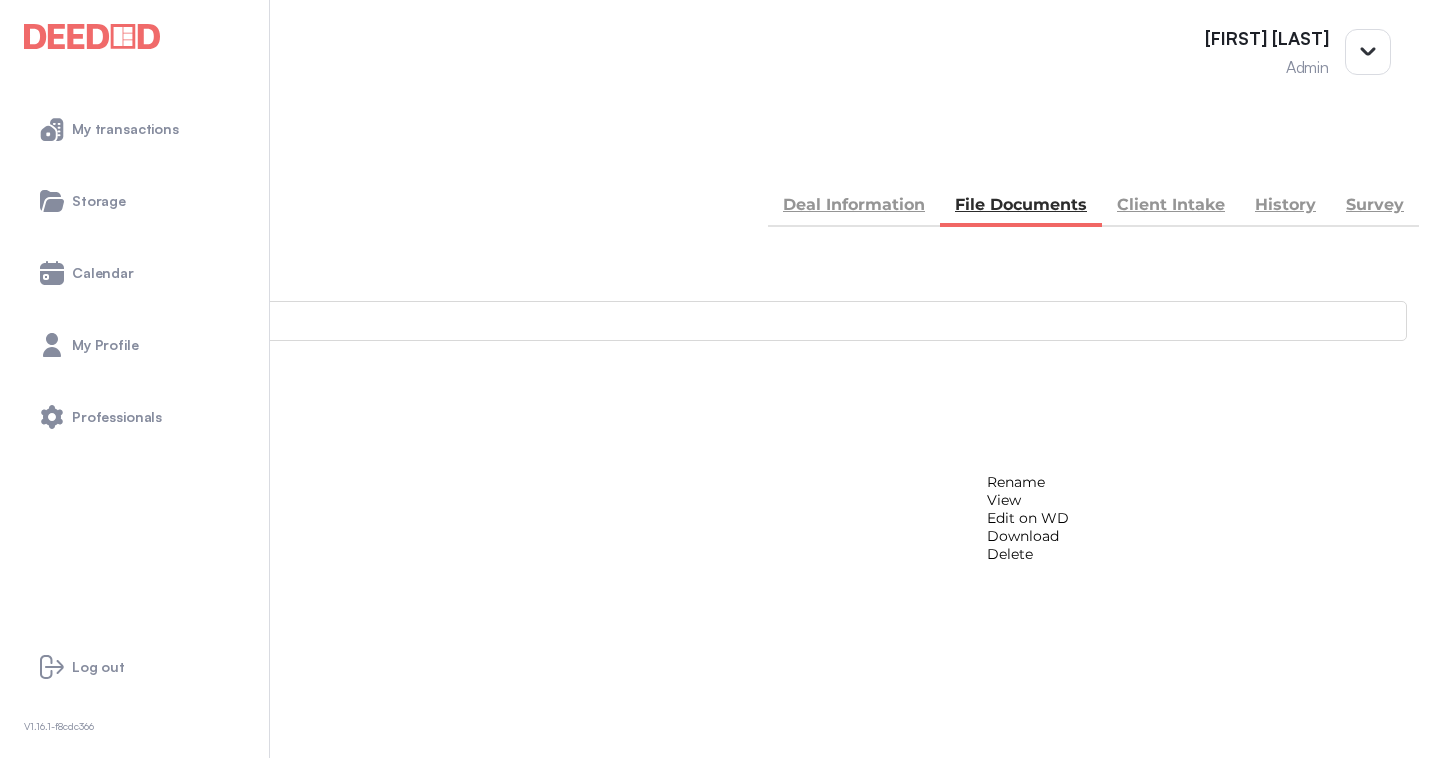 click on "View" at bounding box center (1028, 500) 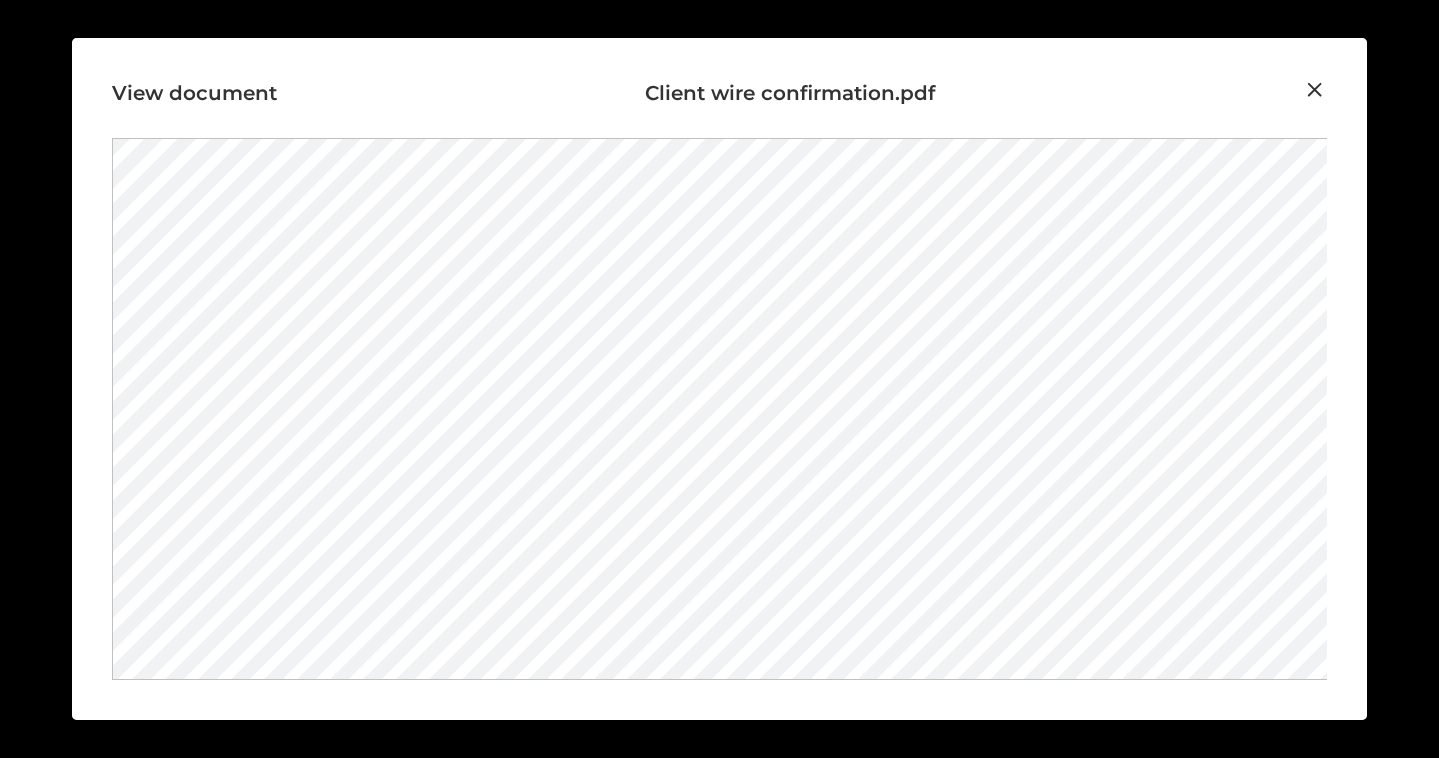 click at bounding box center (1315, 90) 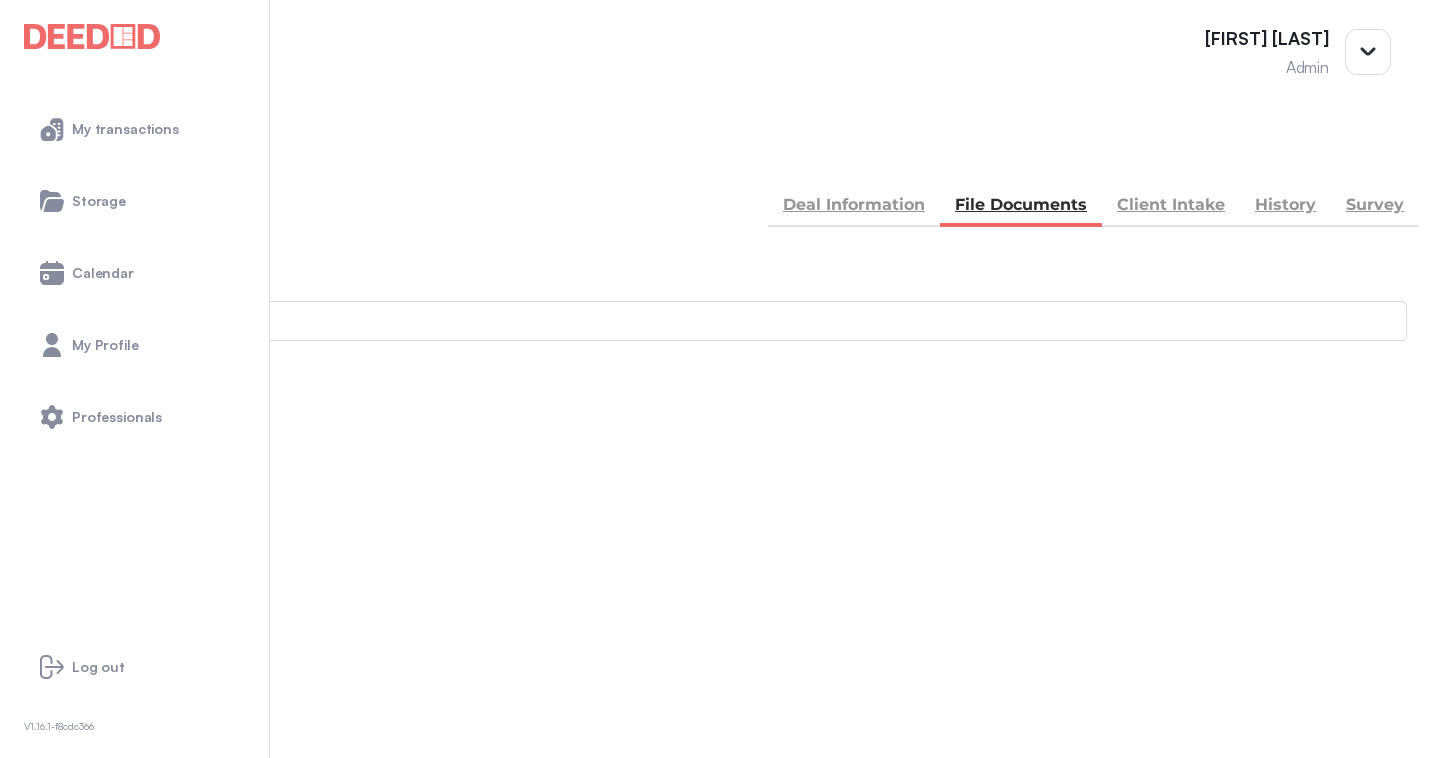 click at bounding box center (14, 1059) 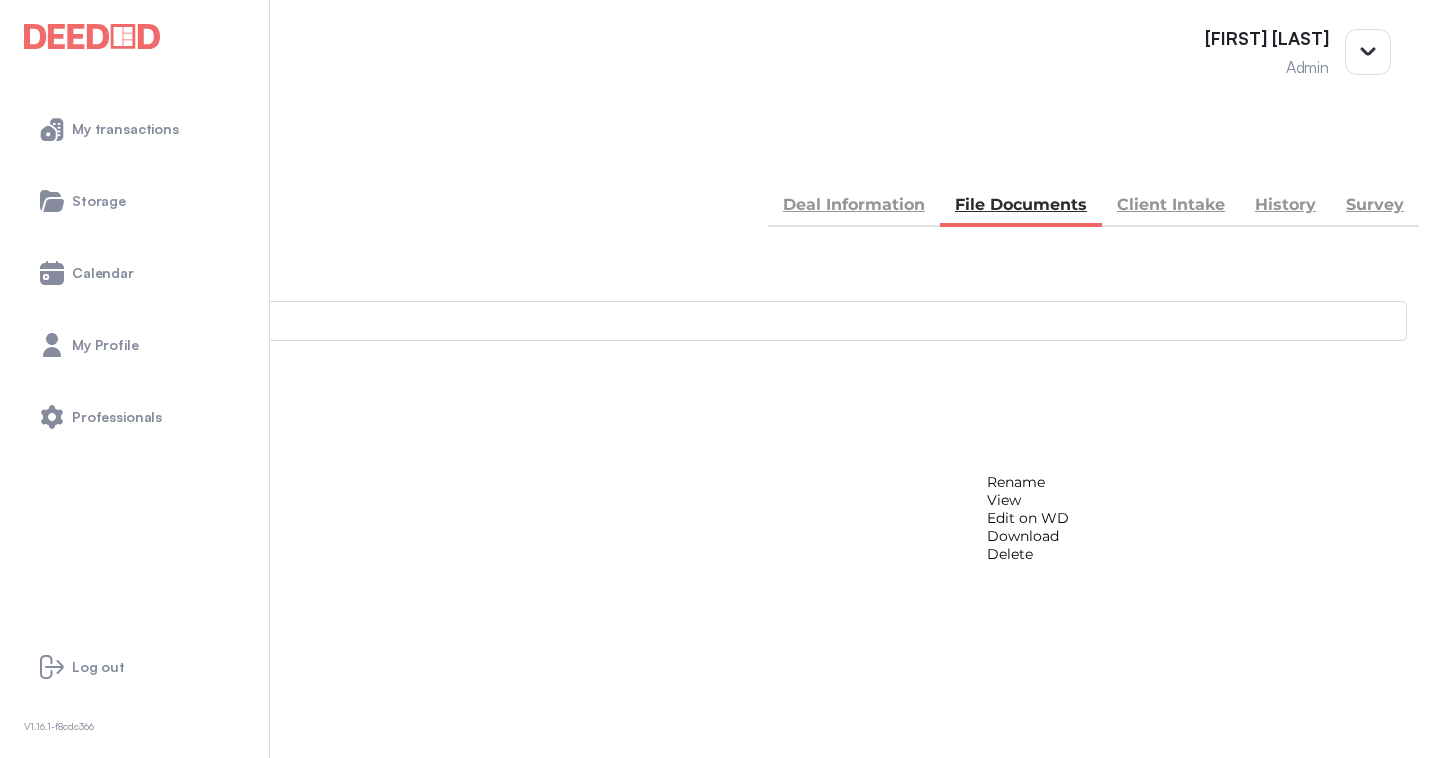 click on "Download" at bounding box center [1028, 536] 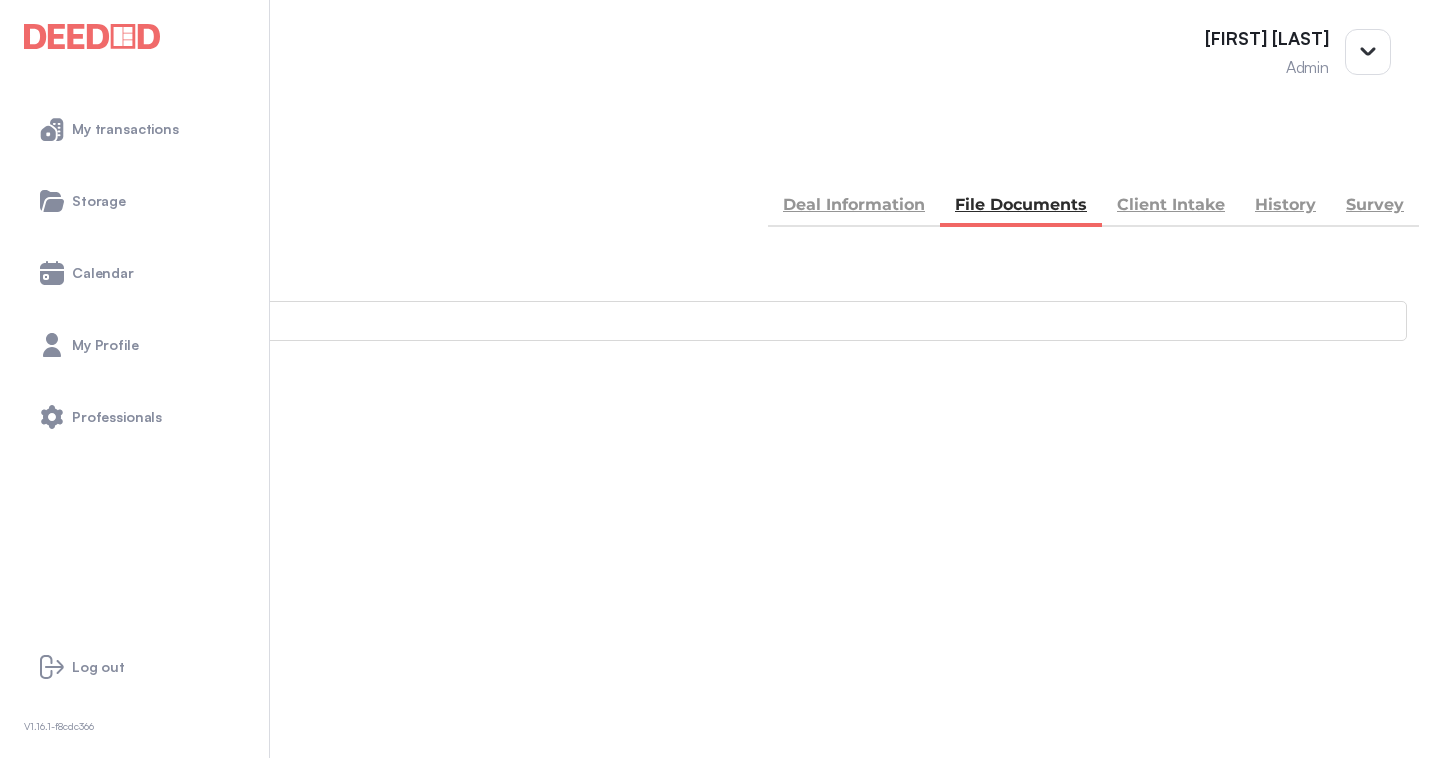 click at bounding box center [14, 1413] 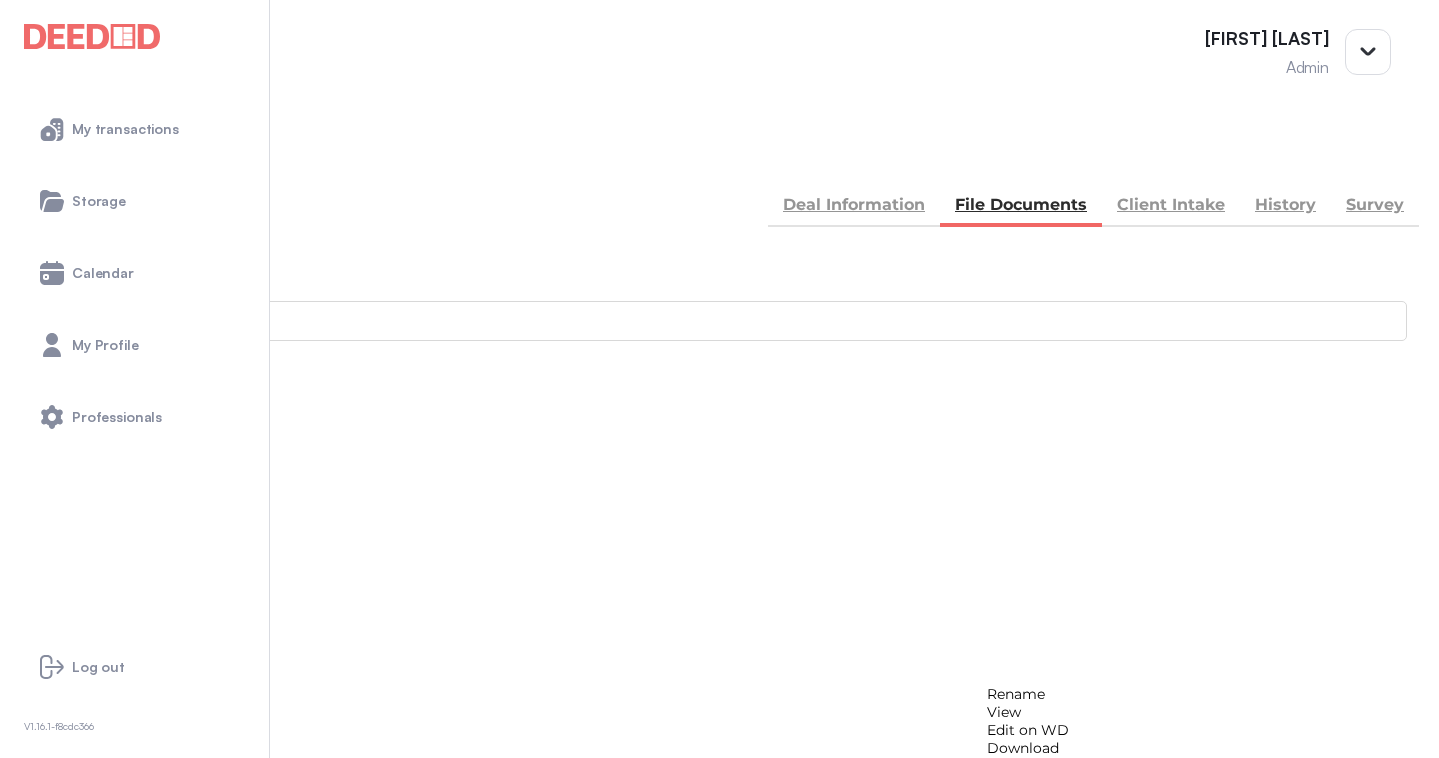 click on "View" at bounding box center [1028, 712] 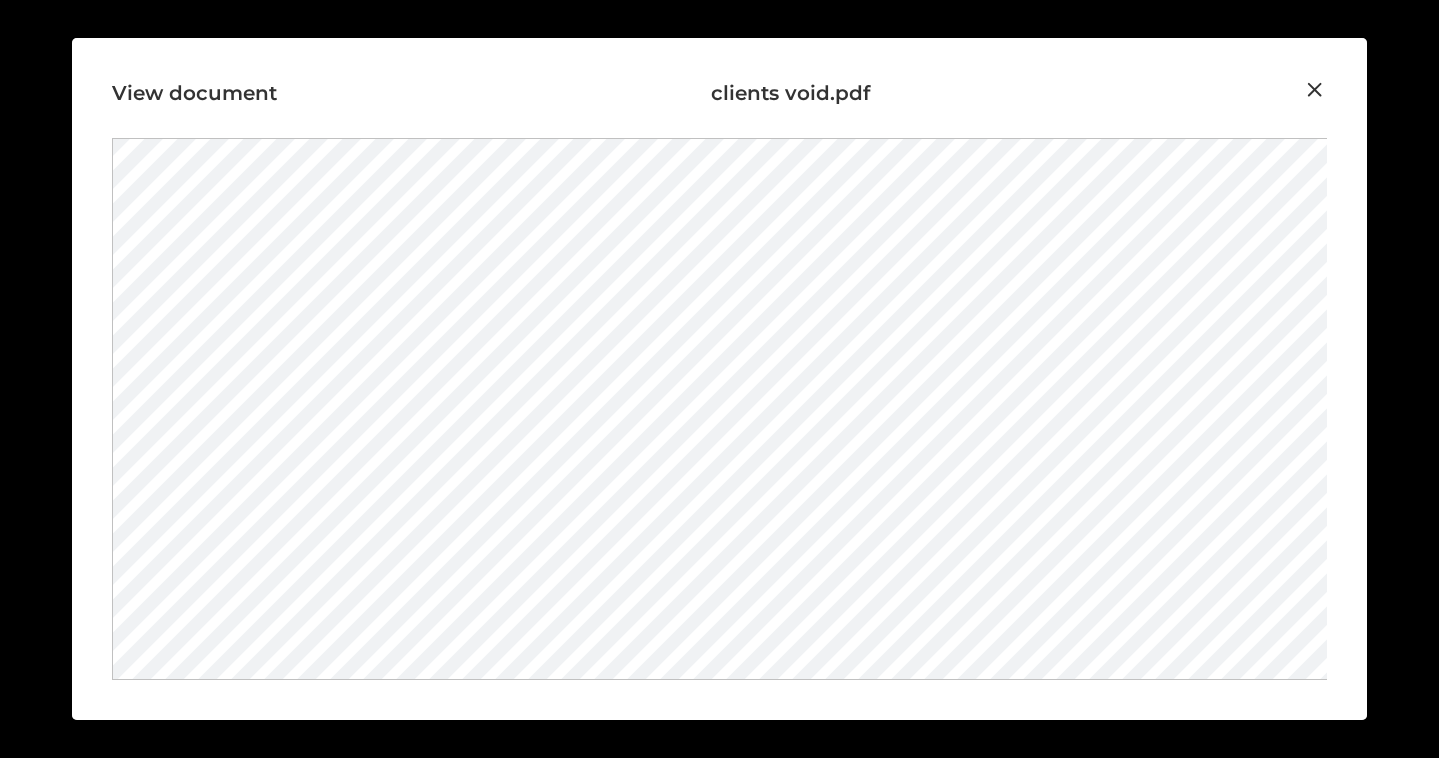 click at bounding box center [1315, 90] 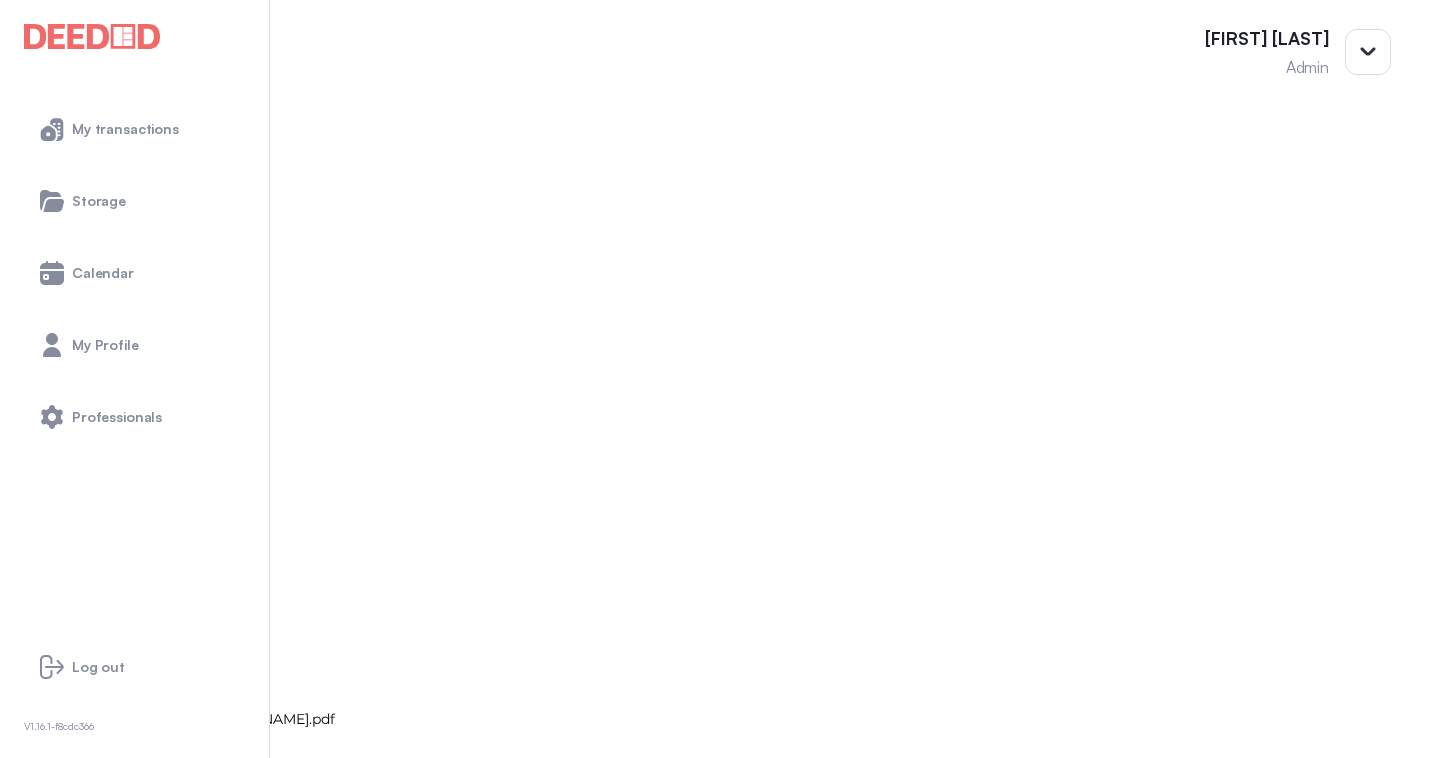 scroll, scrollTop: 440, scrollLeft: 0, axis: vertical 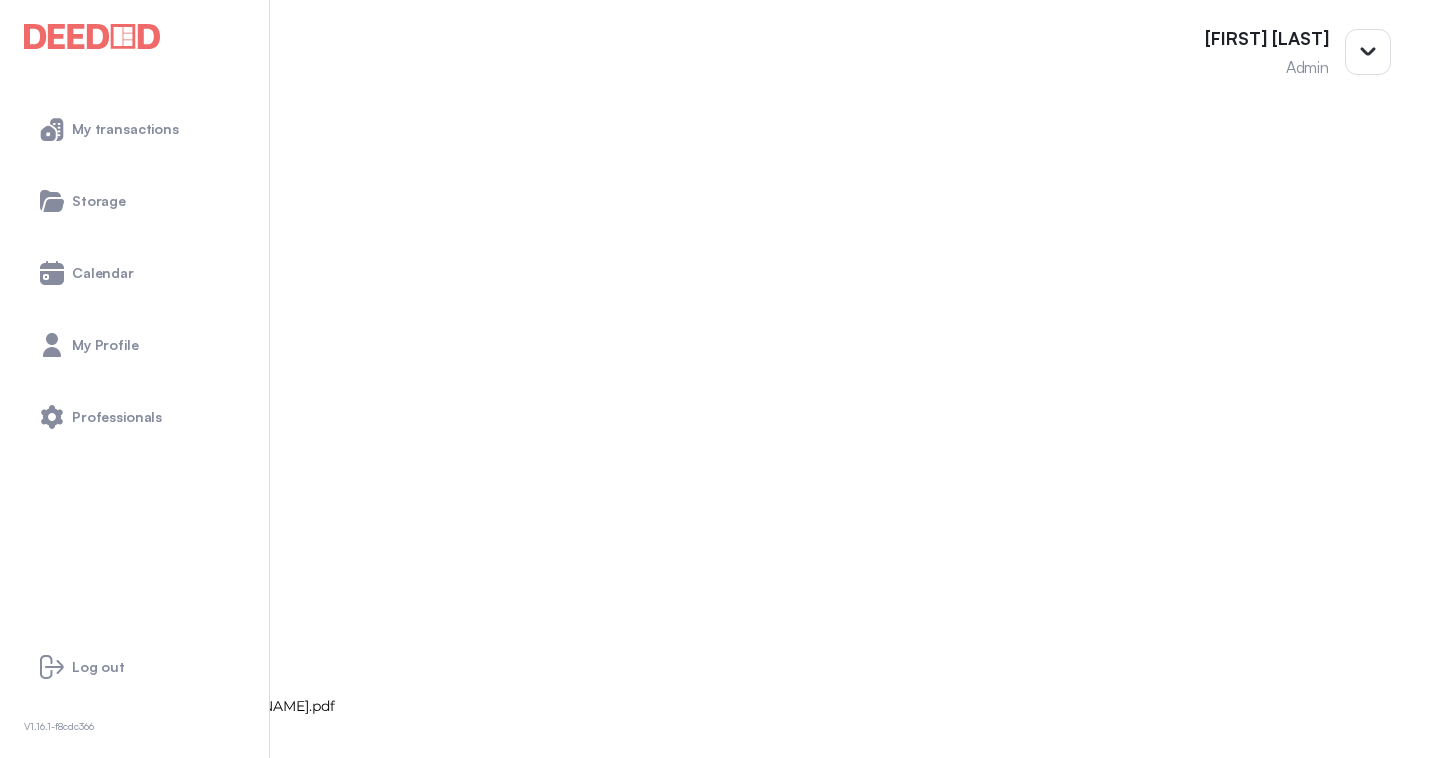 click at bounding box center (14, 1522) 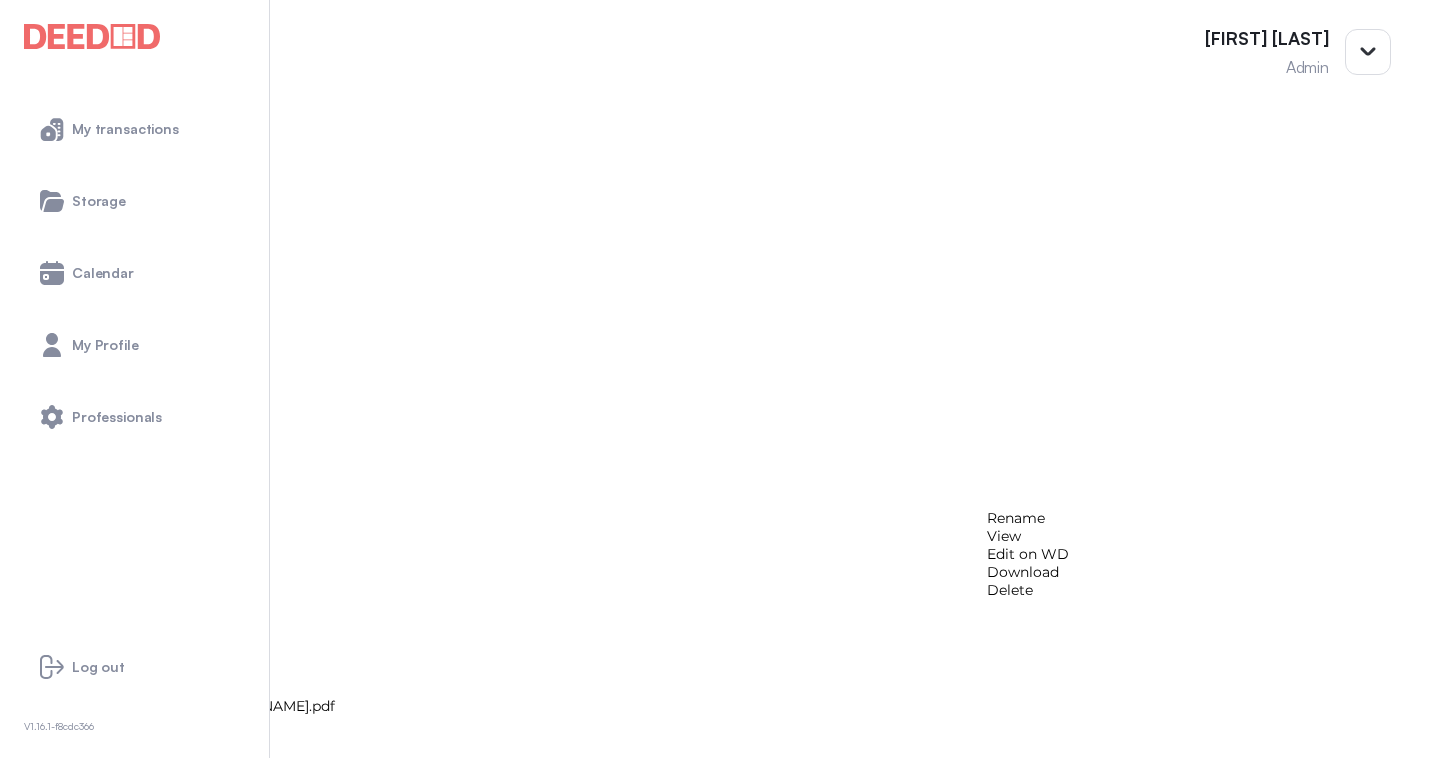 click on "View" at bounding box center (1028, 536) 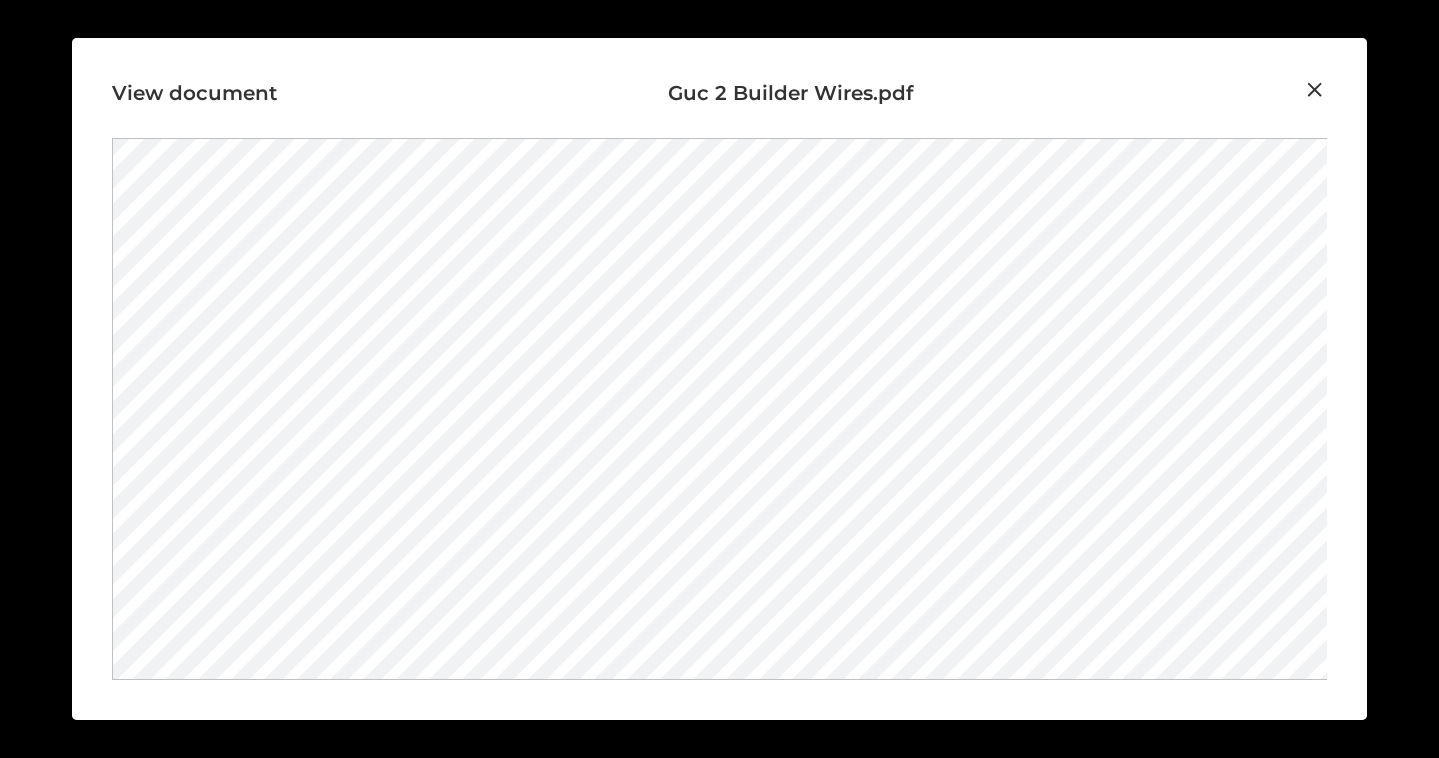 click on "View document Guc 2 Builder Wires.pdf" at bounding box center (719, 379) 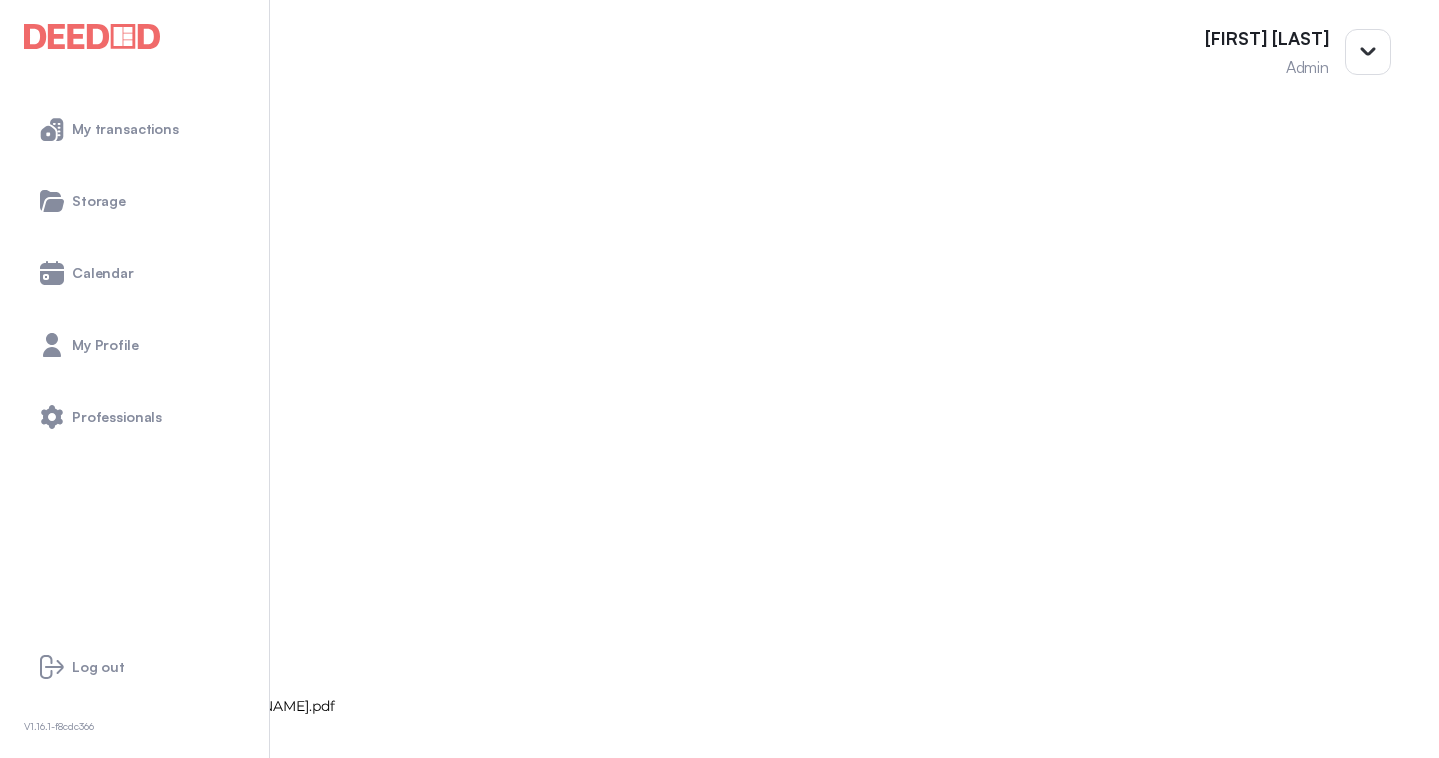 scroll, scrollTop: 537, scrollLeft: 0, axis: vertical 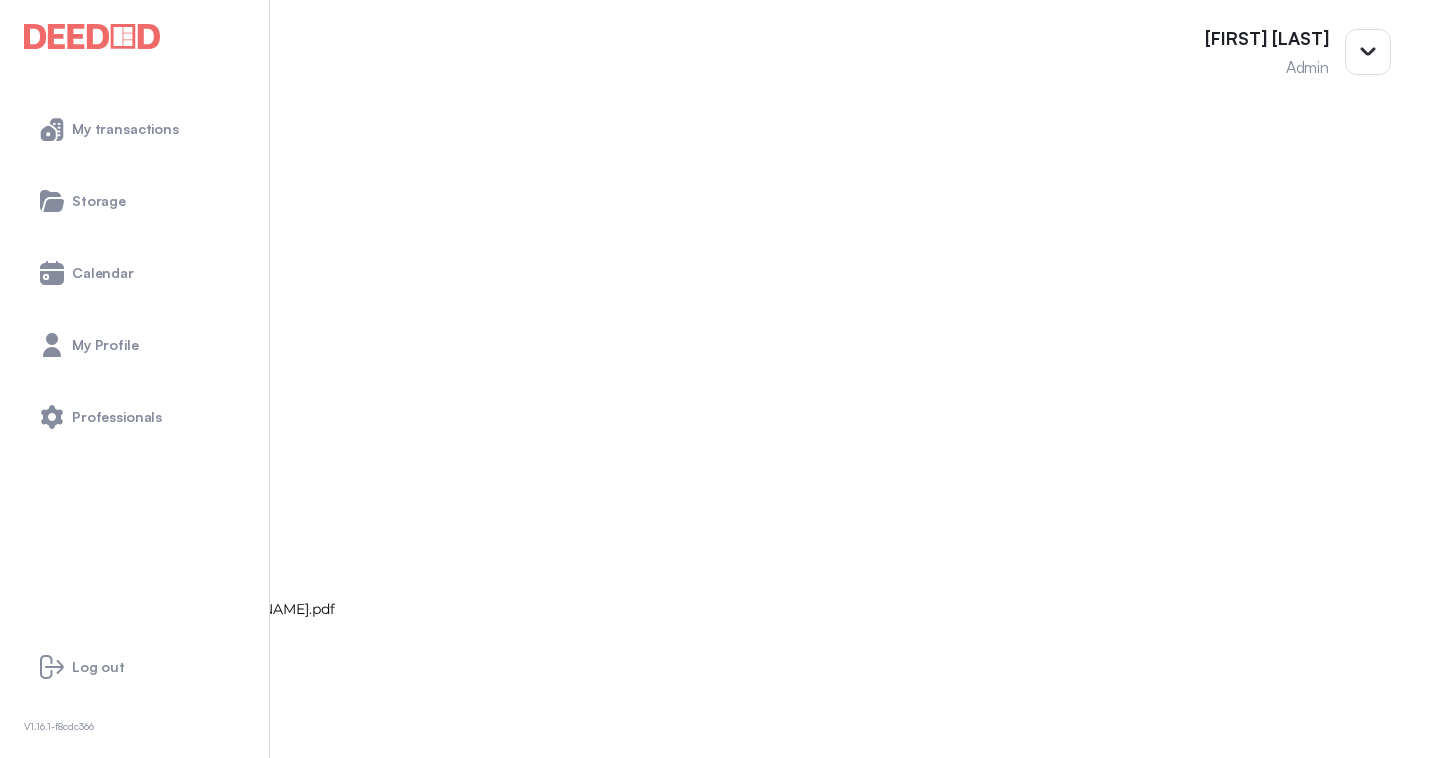 click at bounding box center [14, 1779] 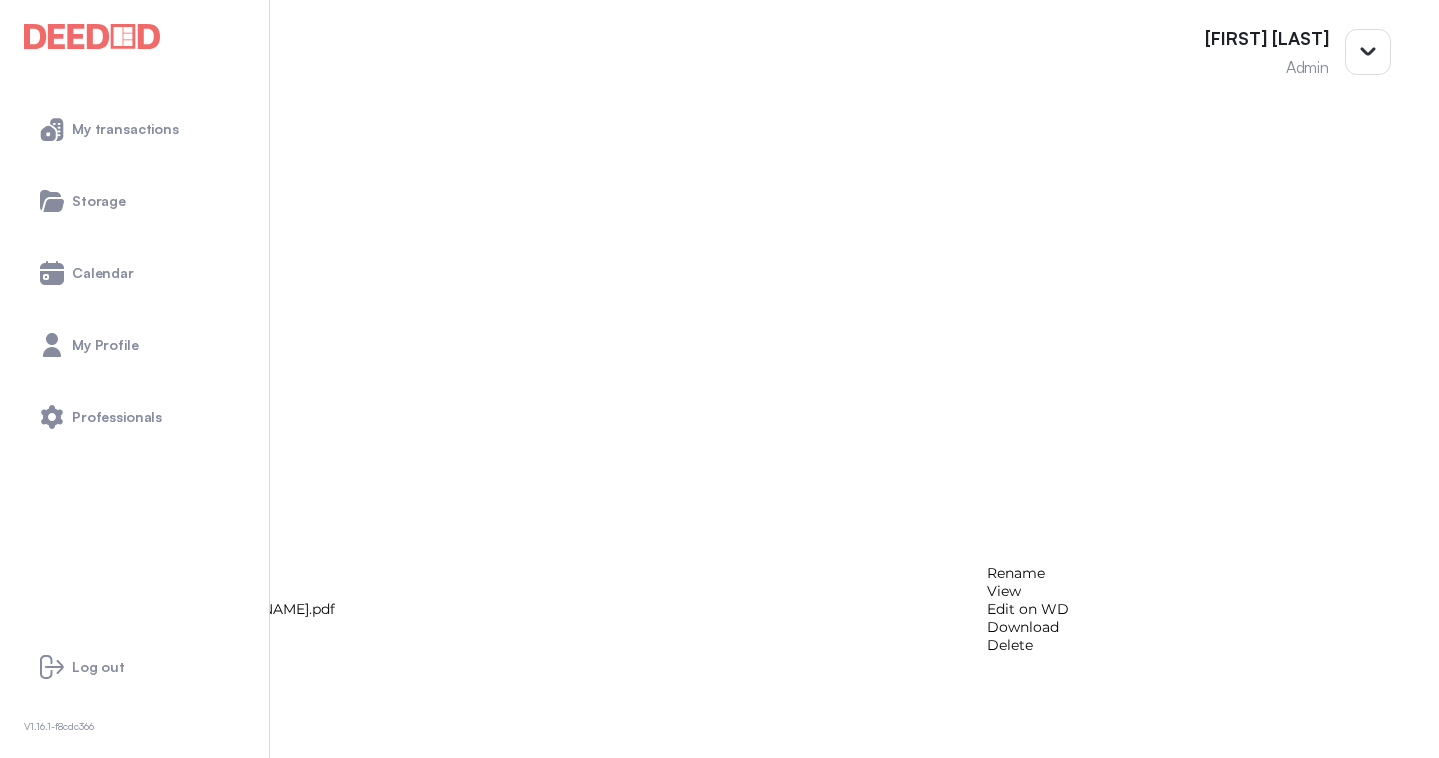 click on "View" at bounding box center [1028, 591] 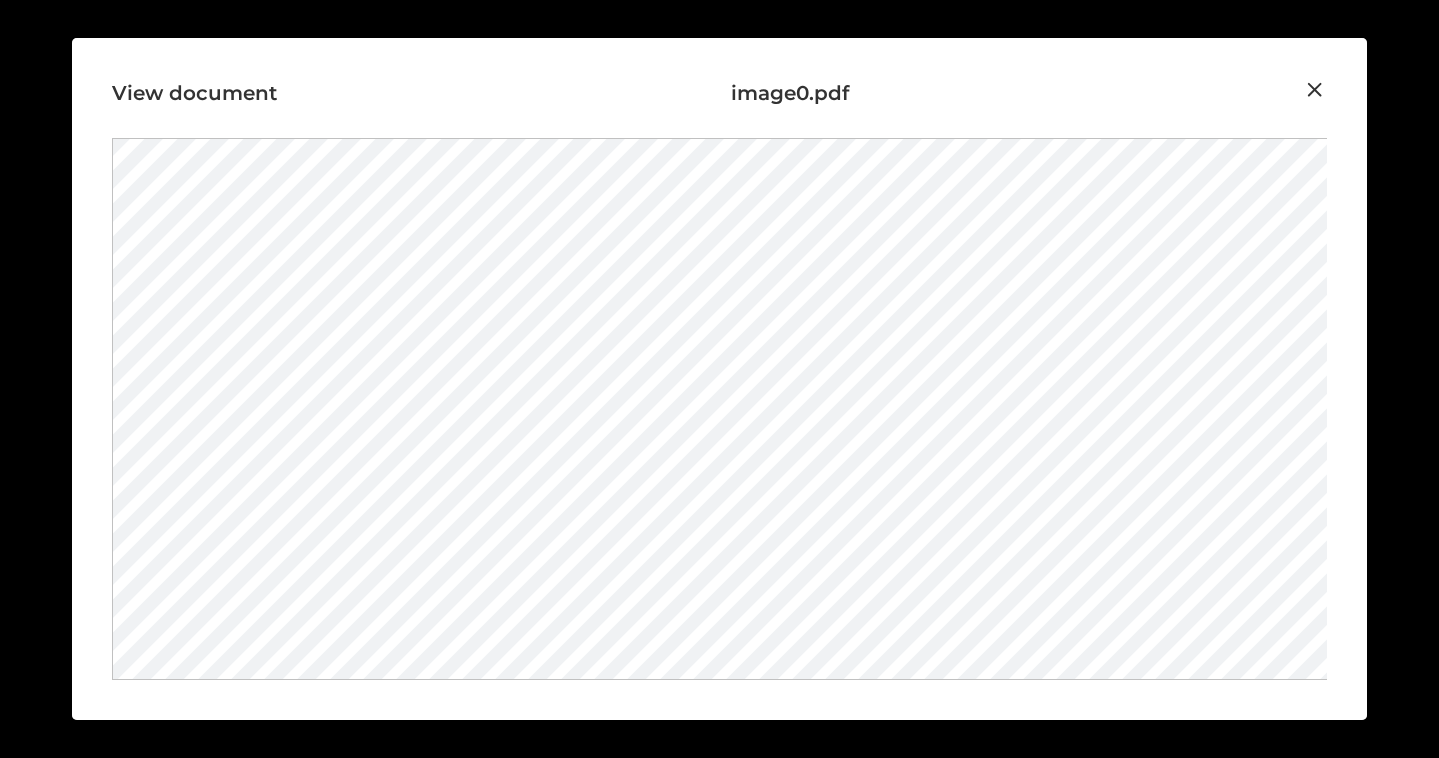 click at bounding box center [1315, 90] 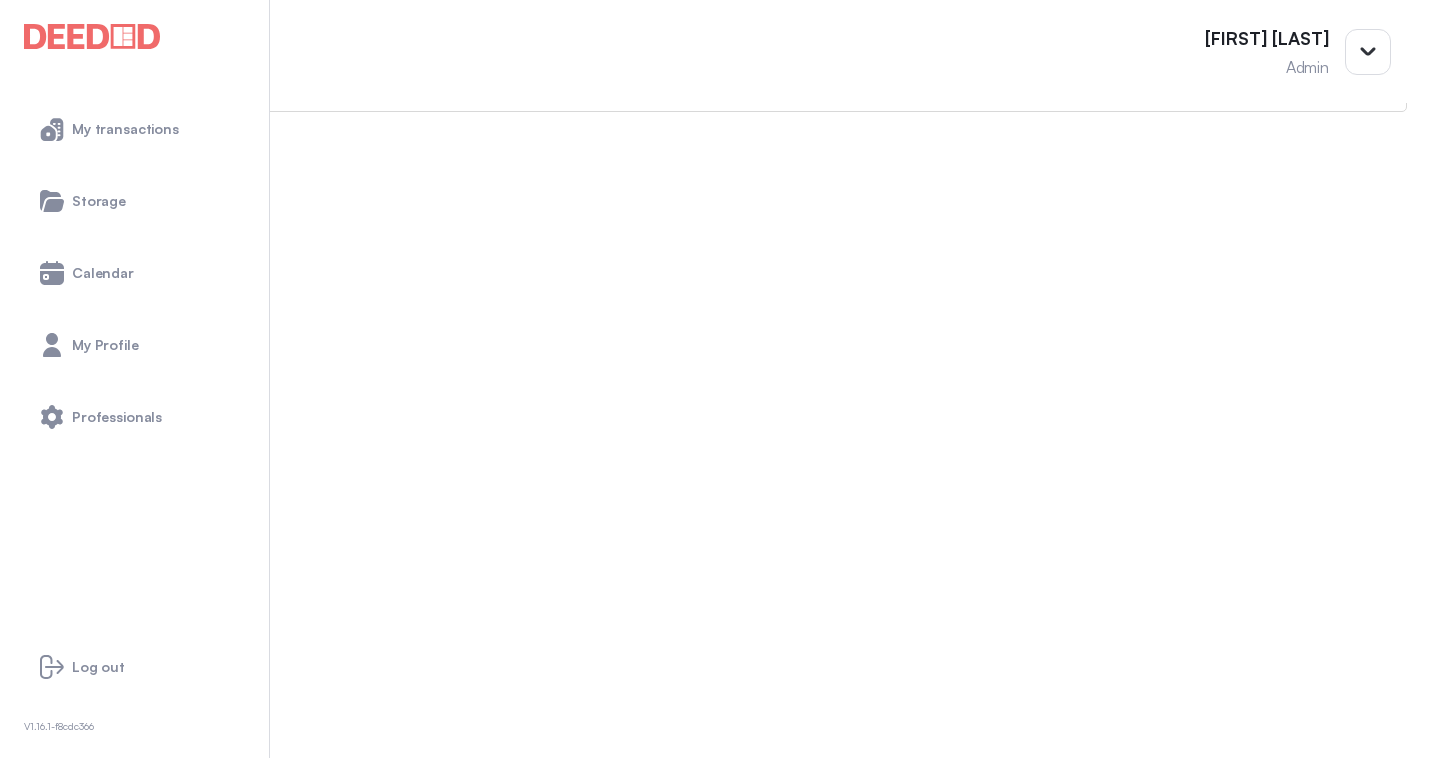 scroll, scrollTop: 0, scrollLeft: 0, axis: both 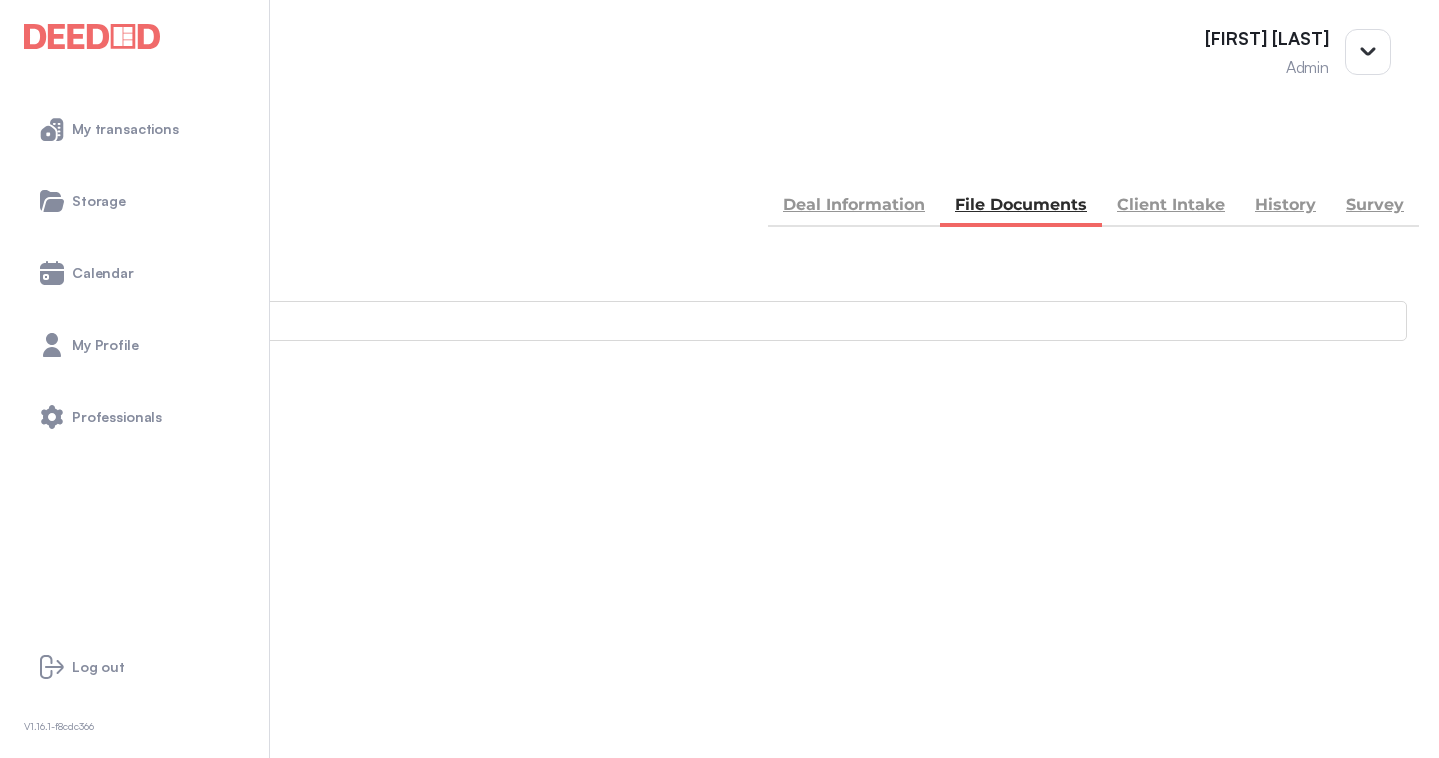 click at bounding box center (14, 1236) 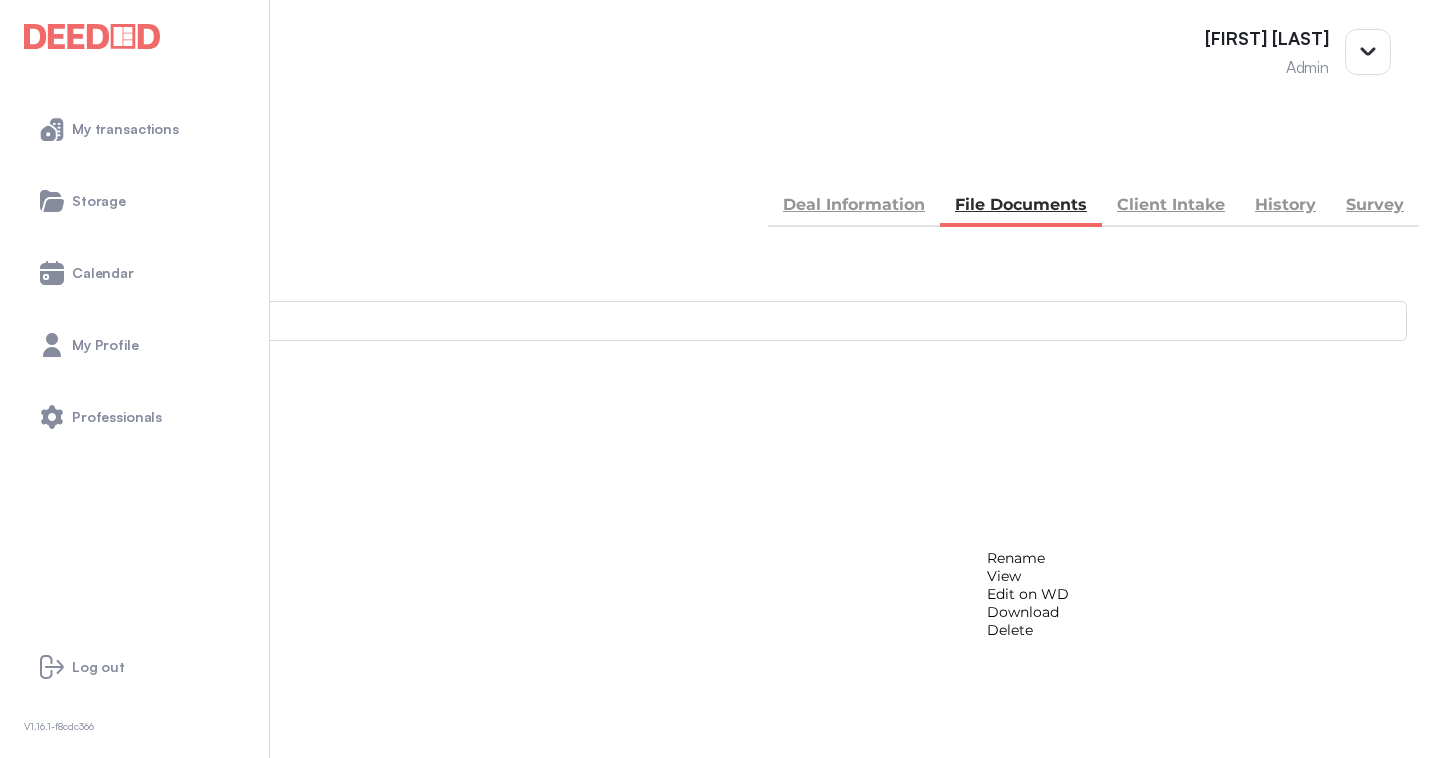 click on "View" at bounding box center (1028, 576) 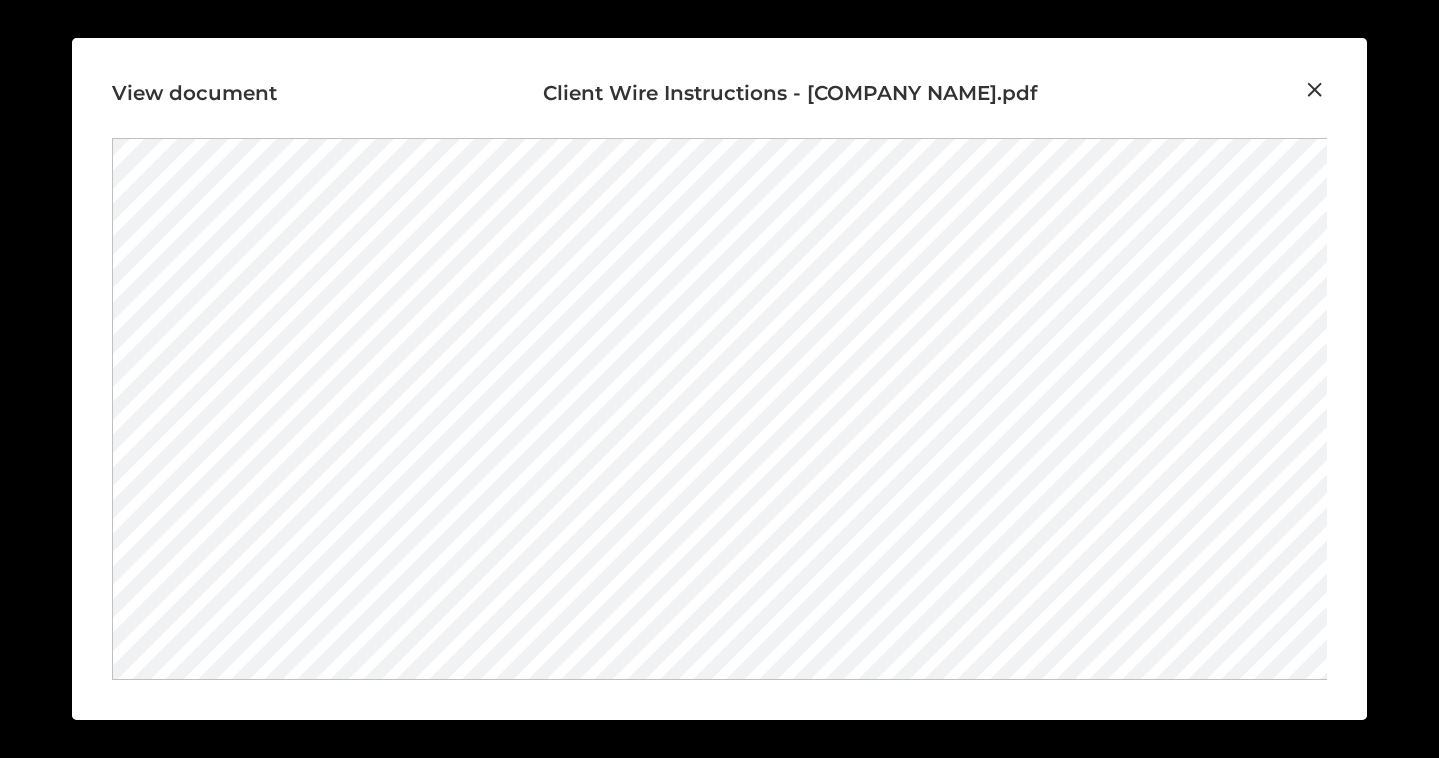 click at bounding box center (1315, 90) 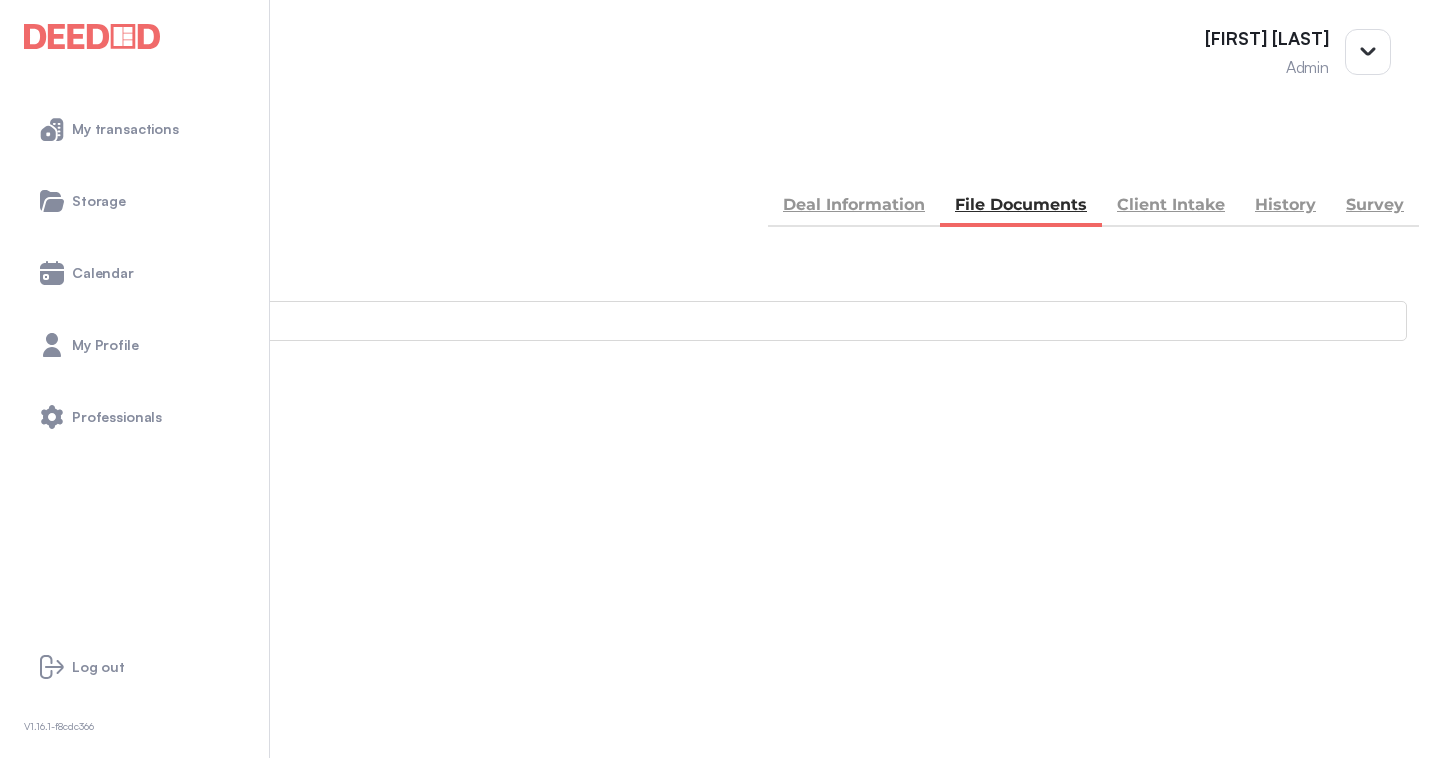 click at bounding box center (14, 1236) 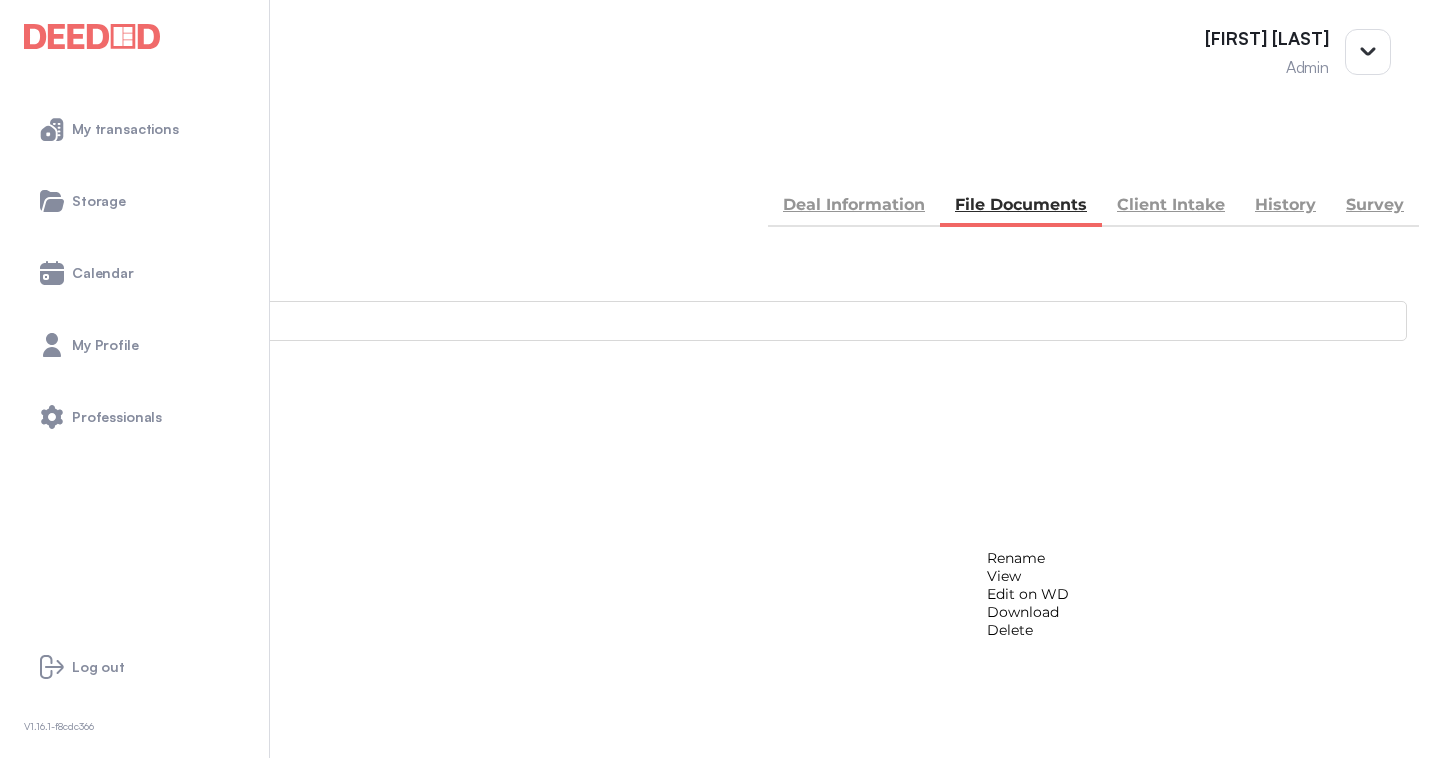 click on "Download" at bounding box center [1028, 612] 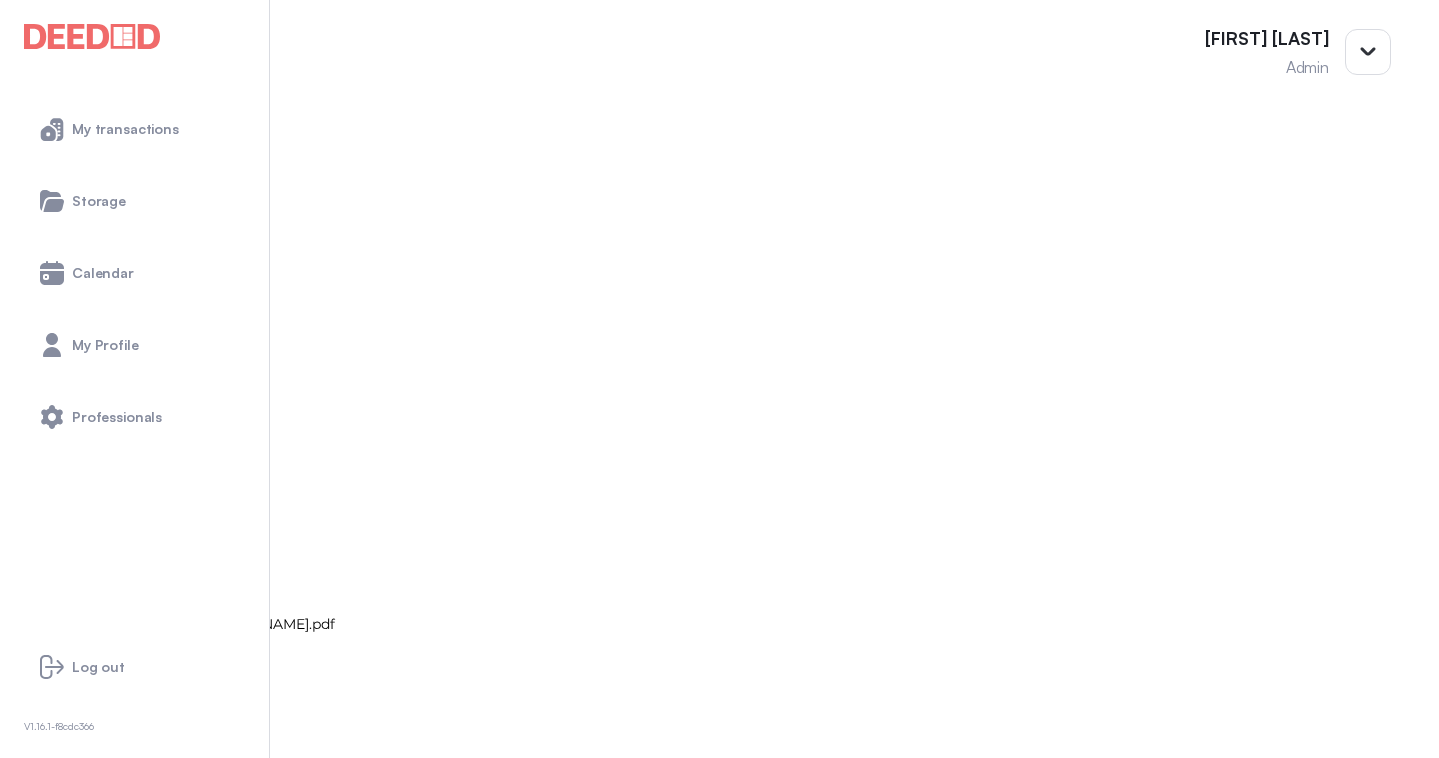 scroll, scrollTop: 537, scrollLeft: 0, axis: vertical 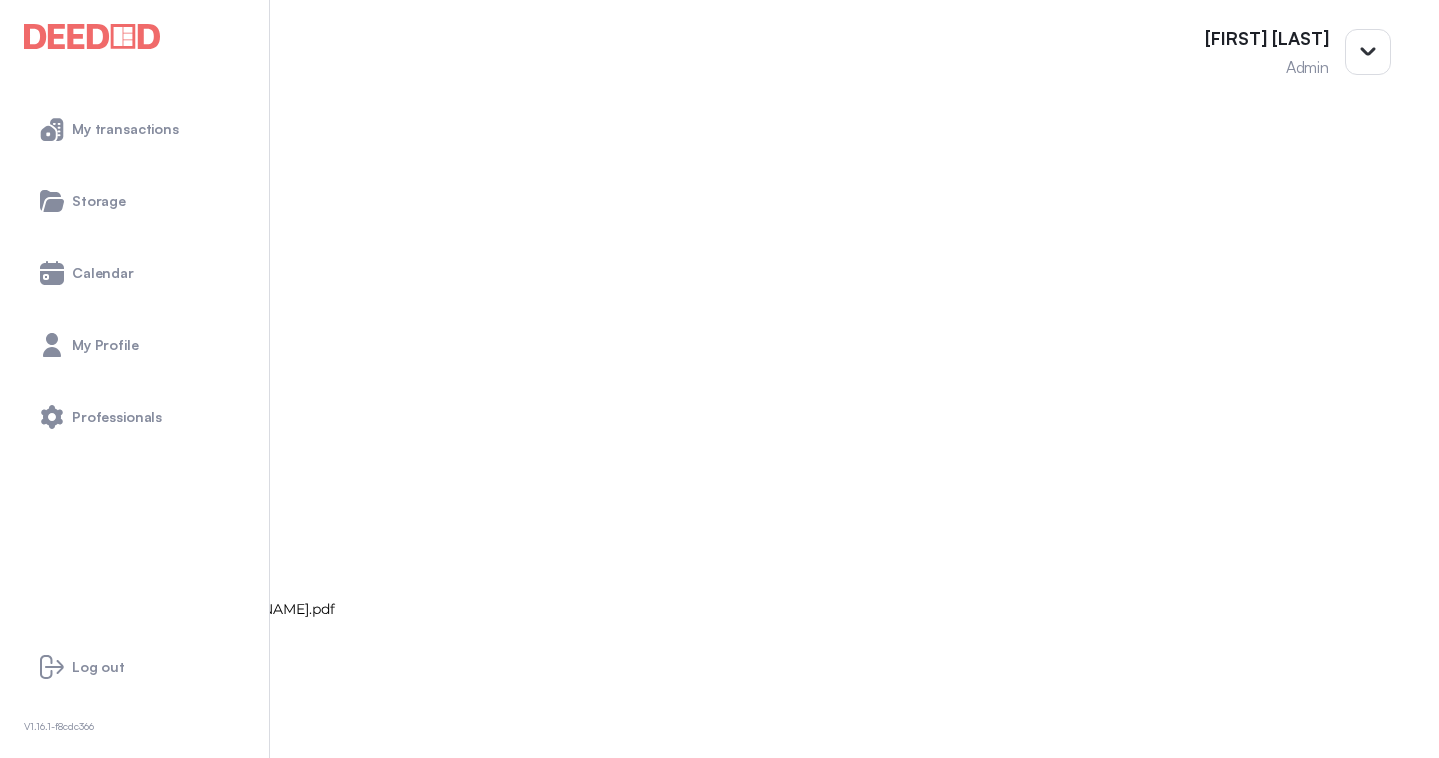 click at bounding box center [14, 1956] 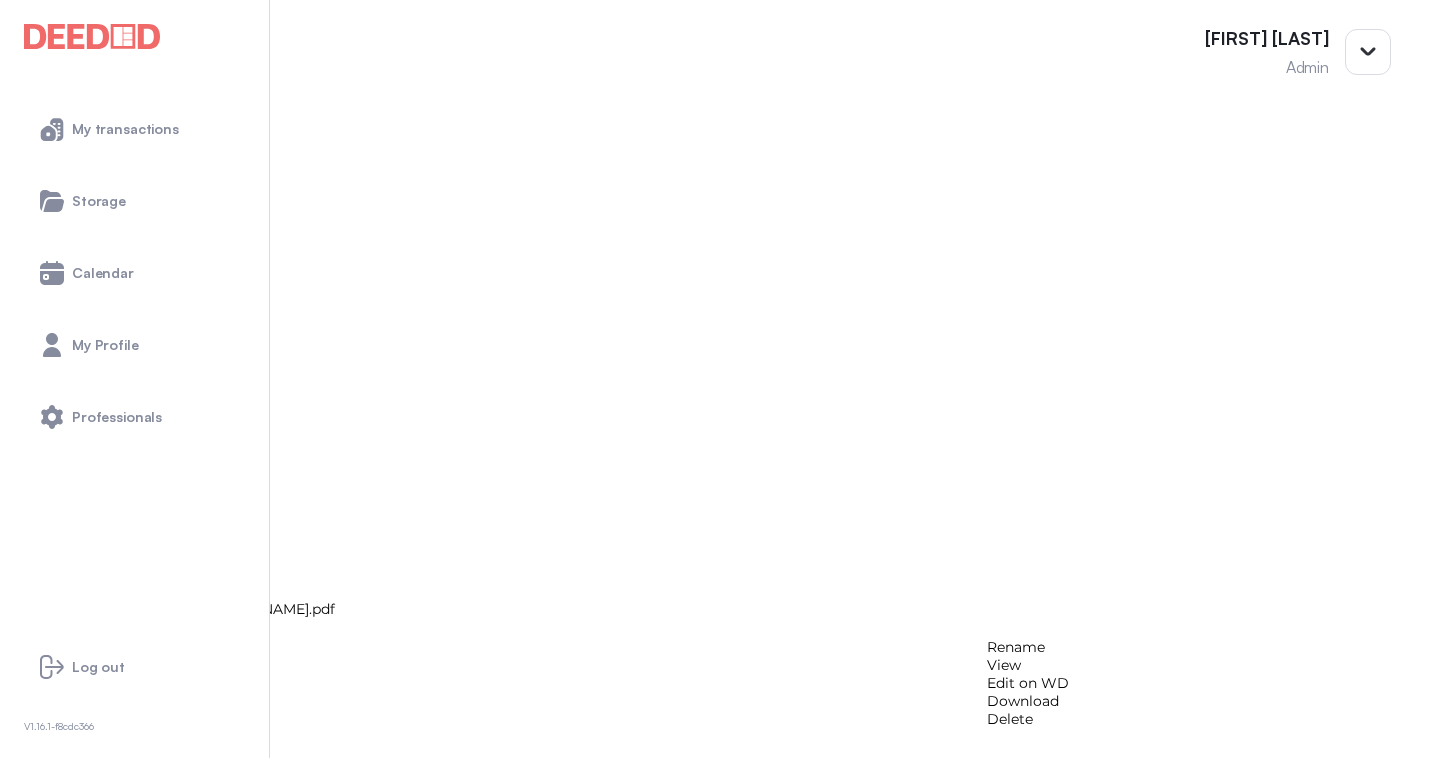 click on "View" at bounding box center (1028, 665) 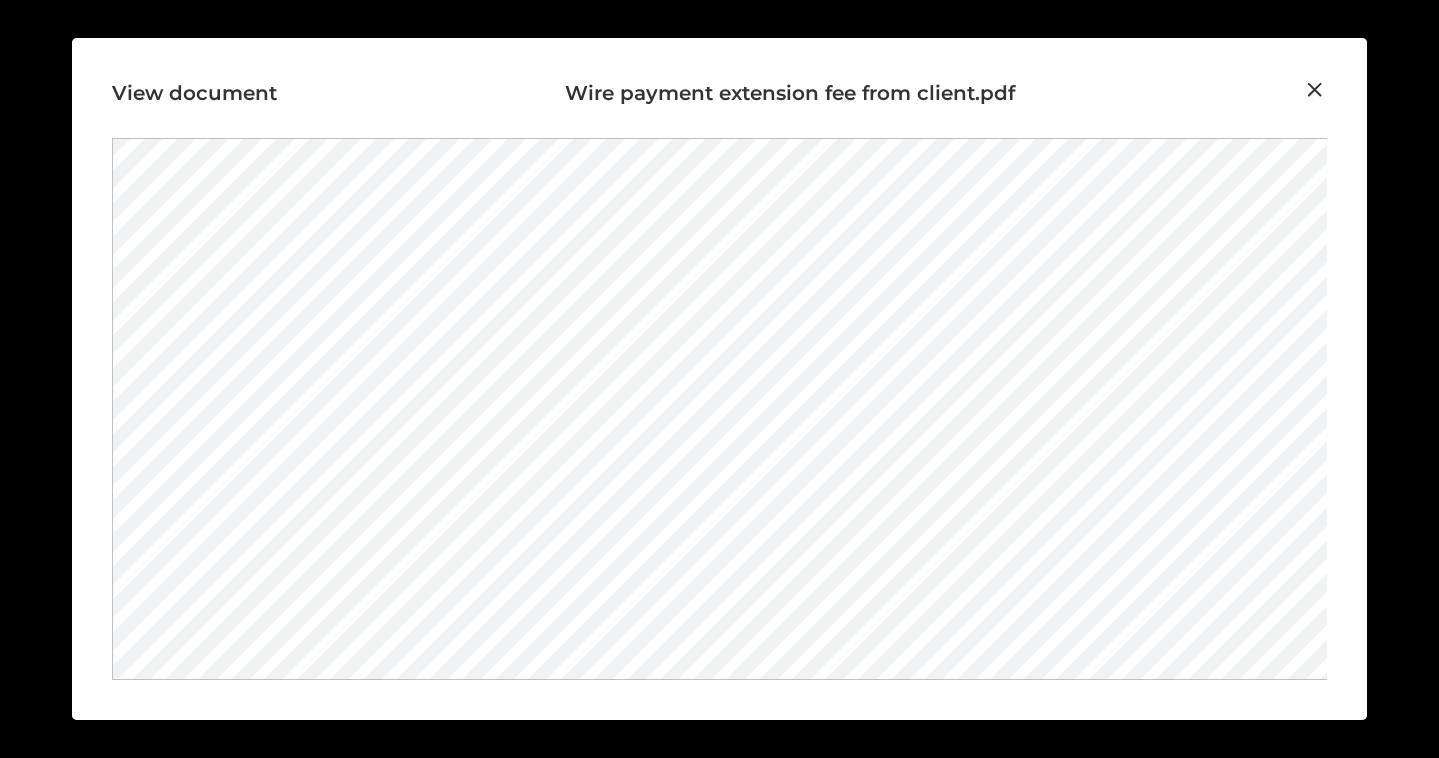 scroll, scrollTop: 536, scrollLeft: 0, axis: vertical 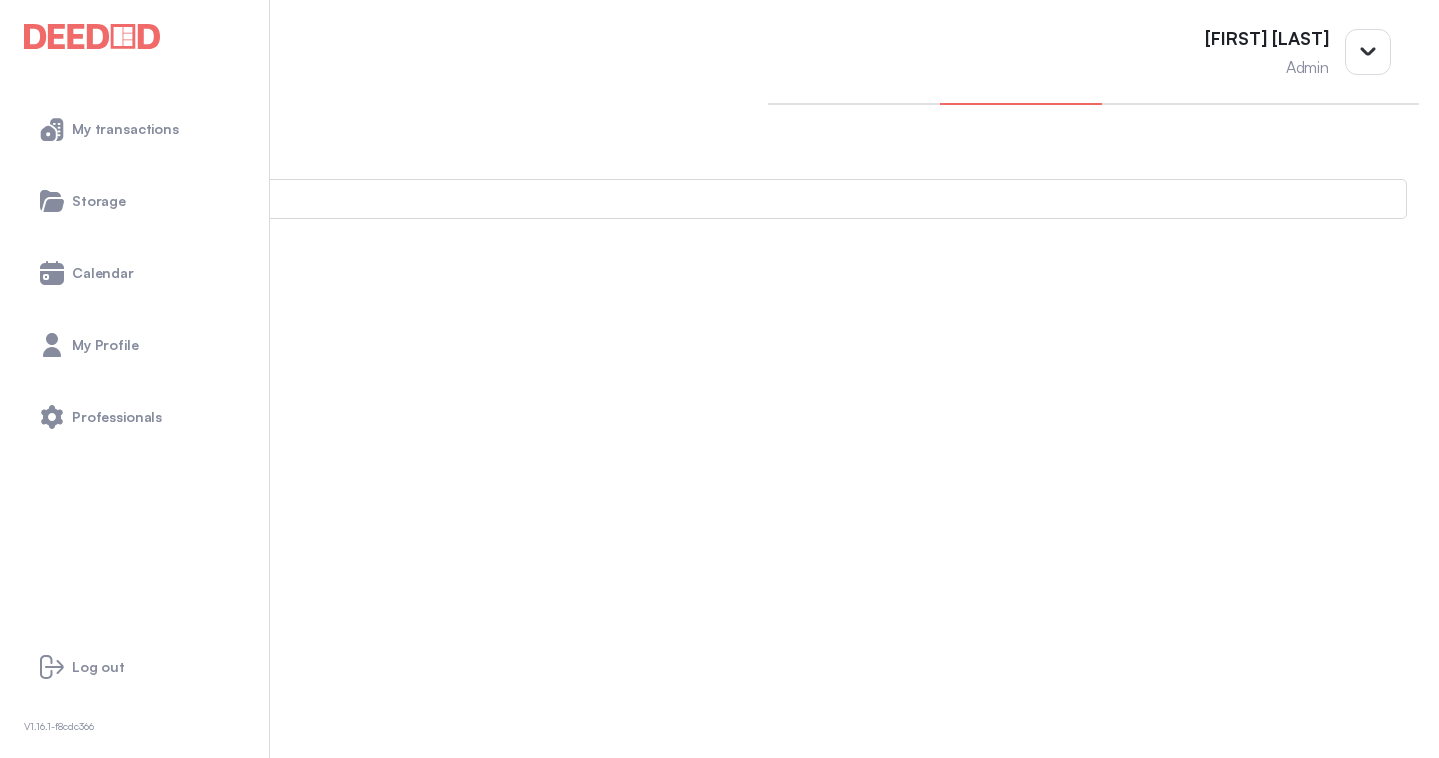 click at bounding box center [16, 726] 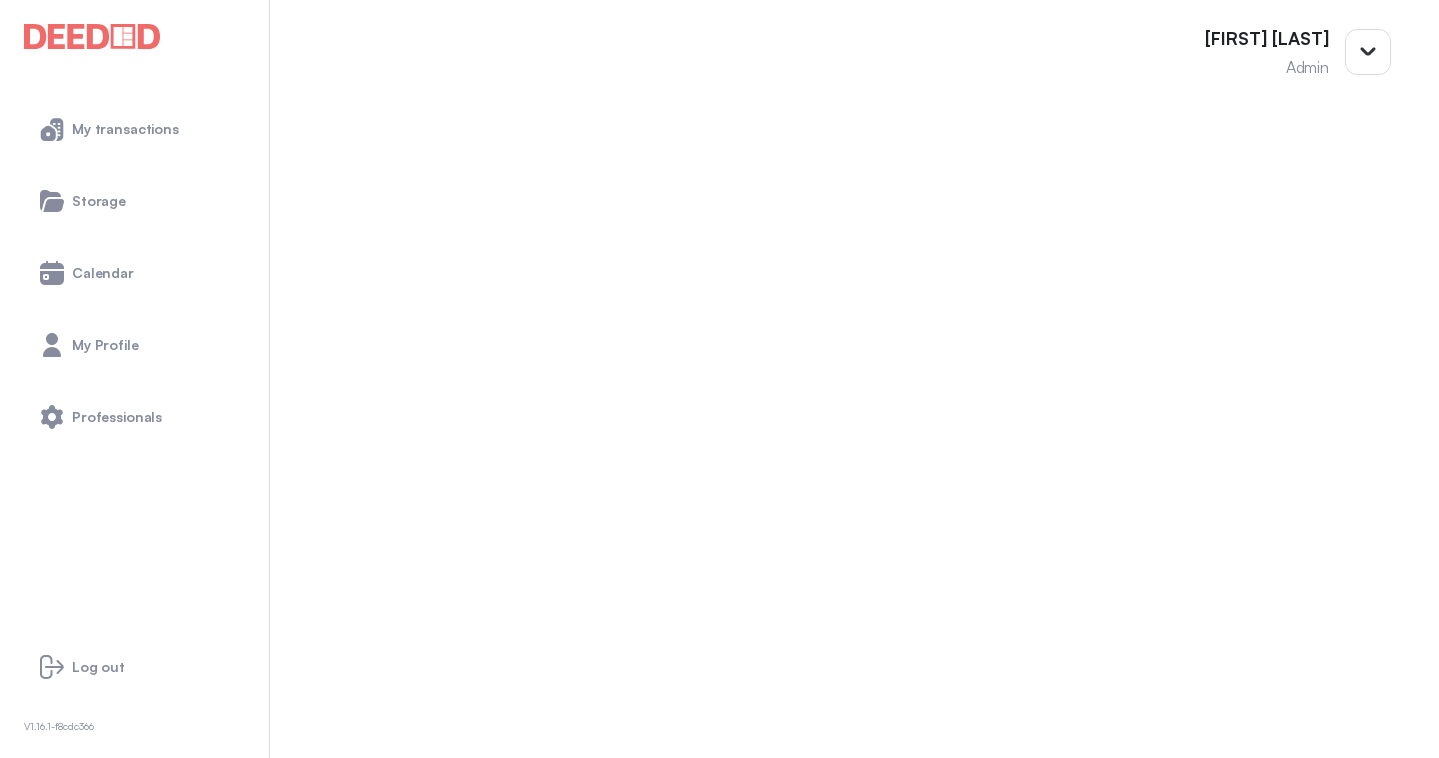 scroll, scrollTop: 319, scrollLeft: 0, axis: vertical 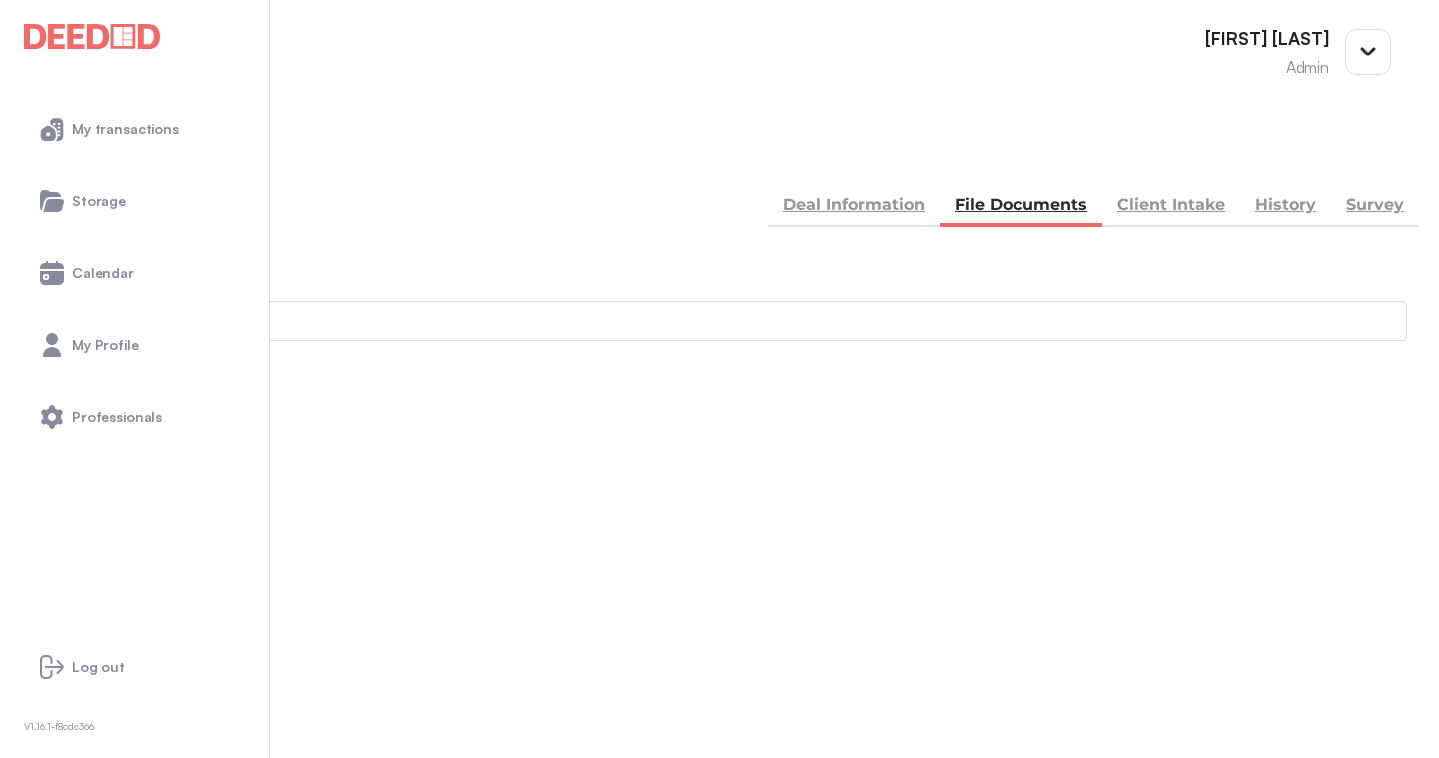 click on "BACK" at bounding box center [90, 155] 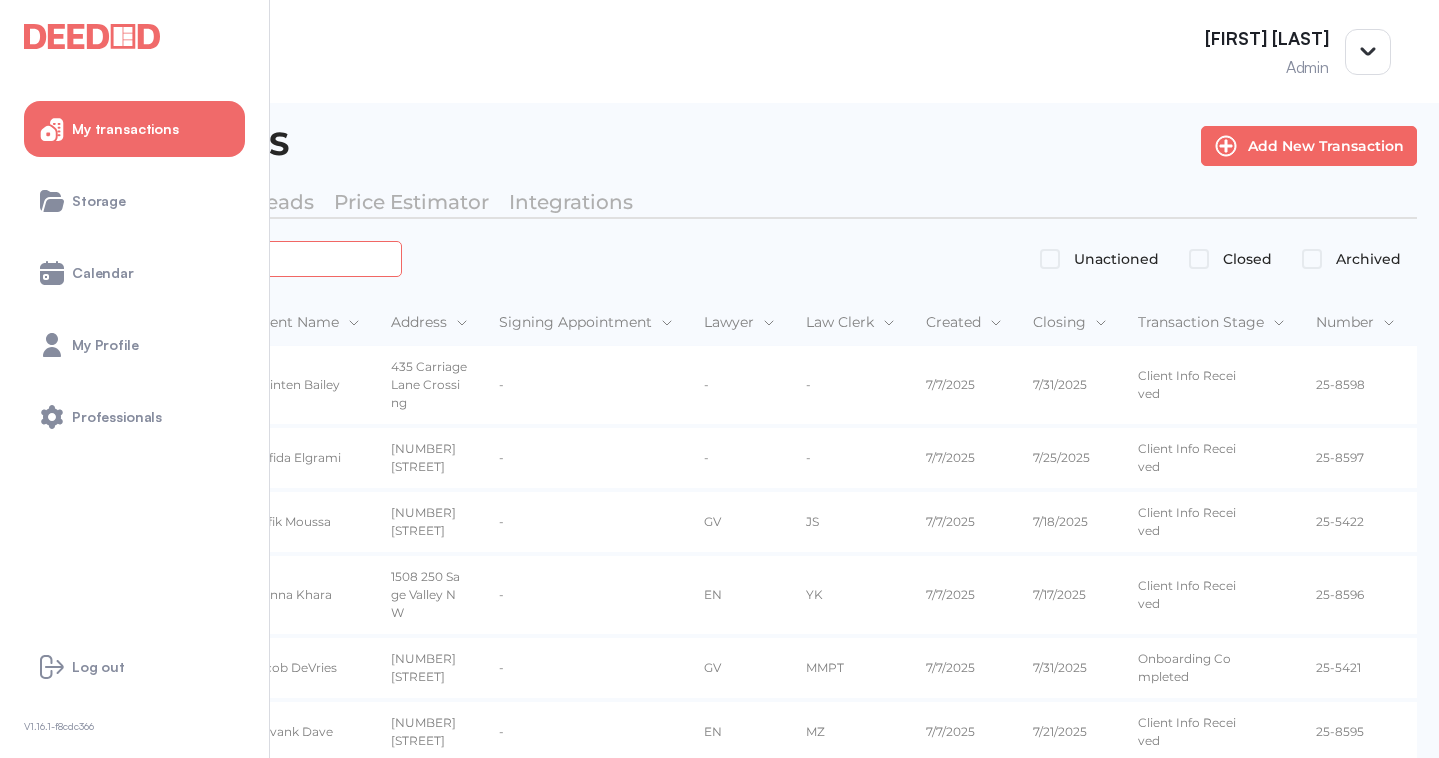 click at bounding box center [224, 258] 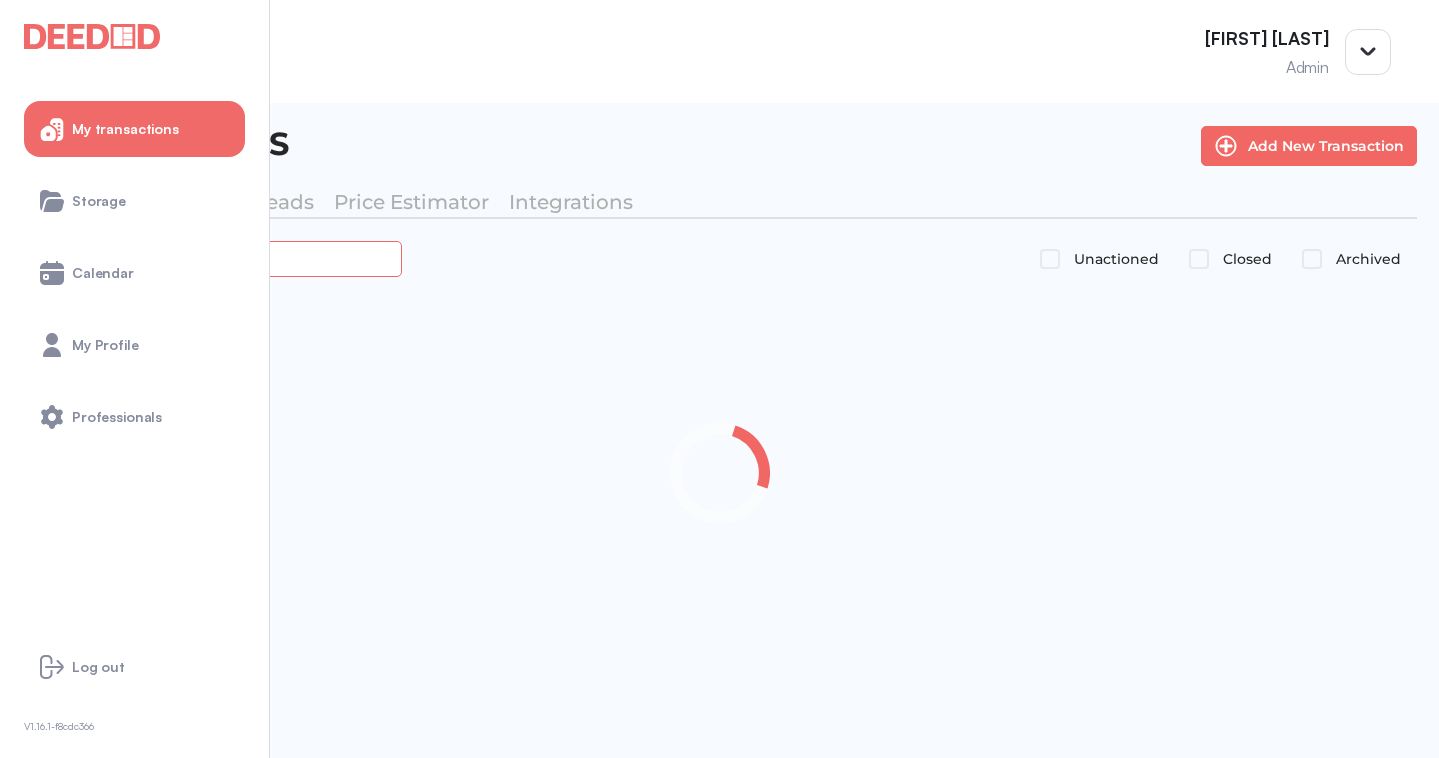 type on "*******" 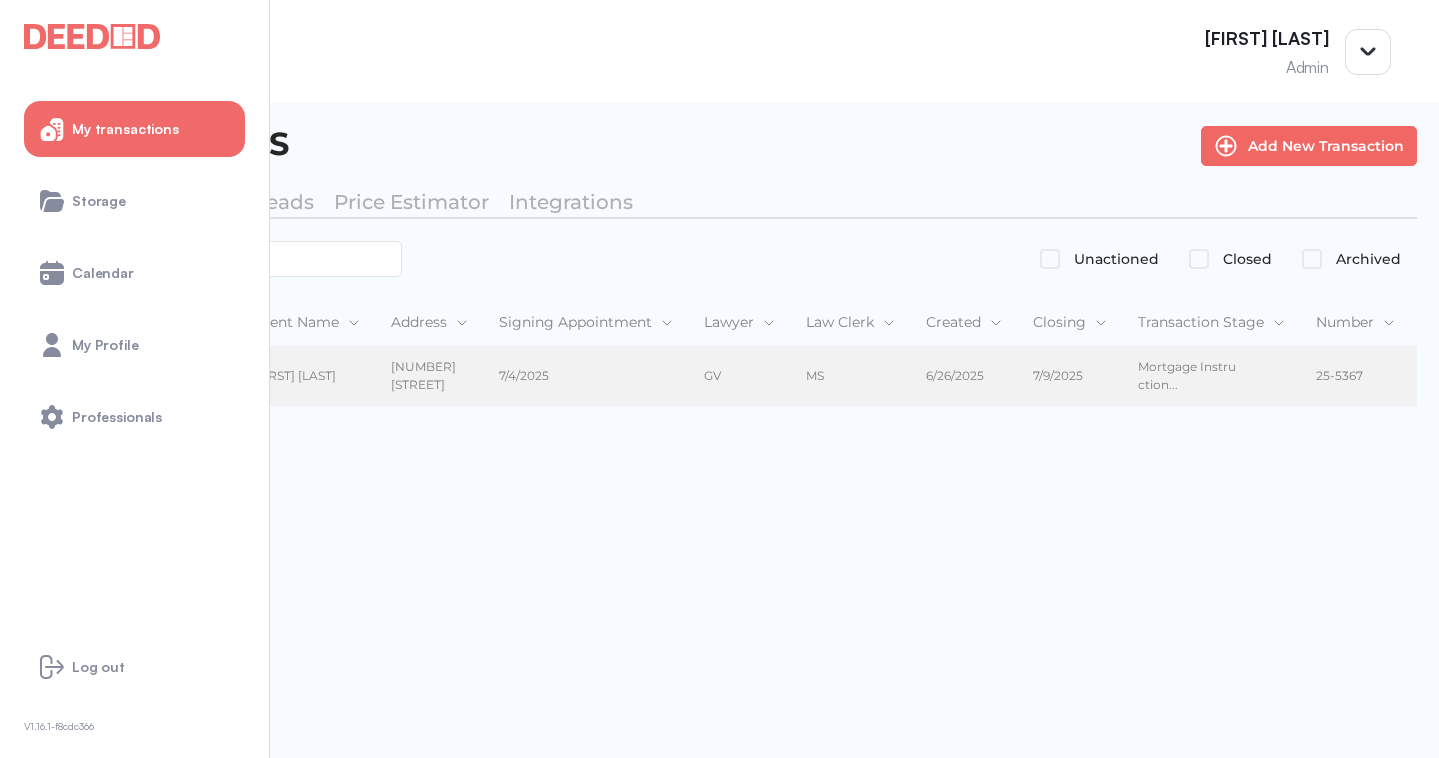 click on "[FIRST] [LAST]" at bounding box center [305, 376] 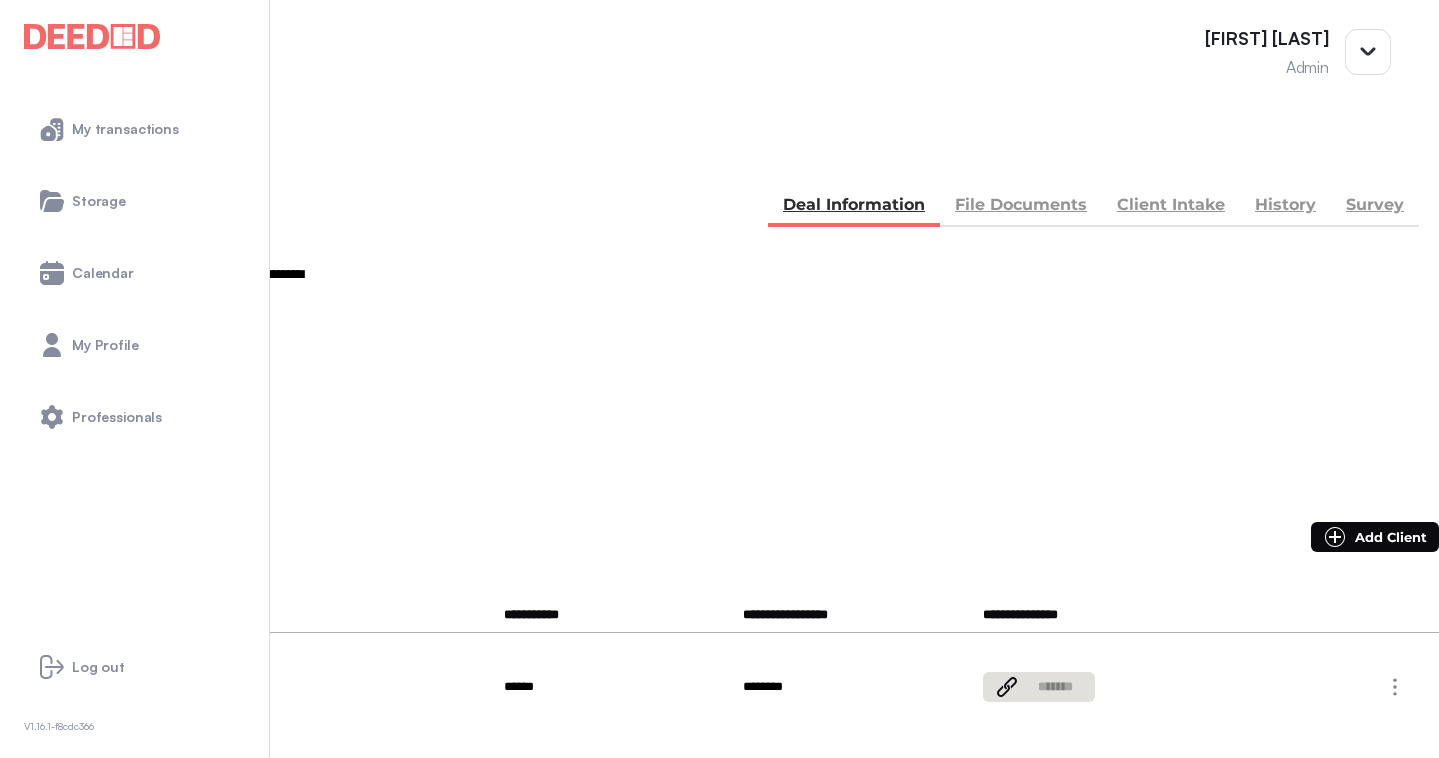 click on "File Documents" at bounding box center (1021, 207) 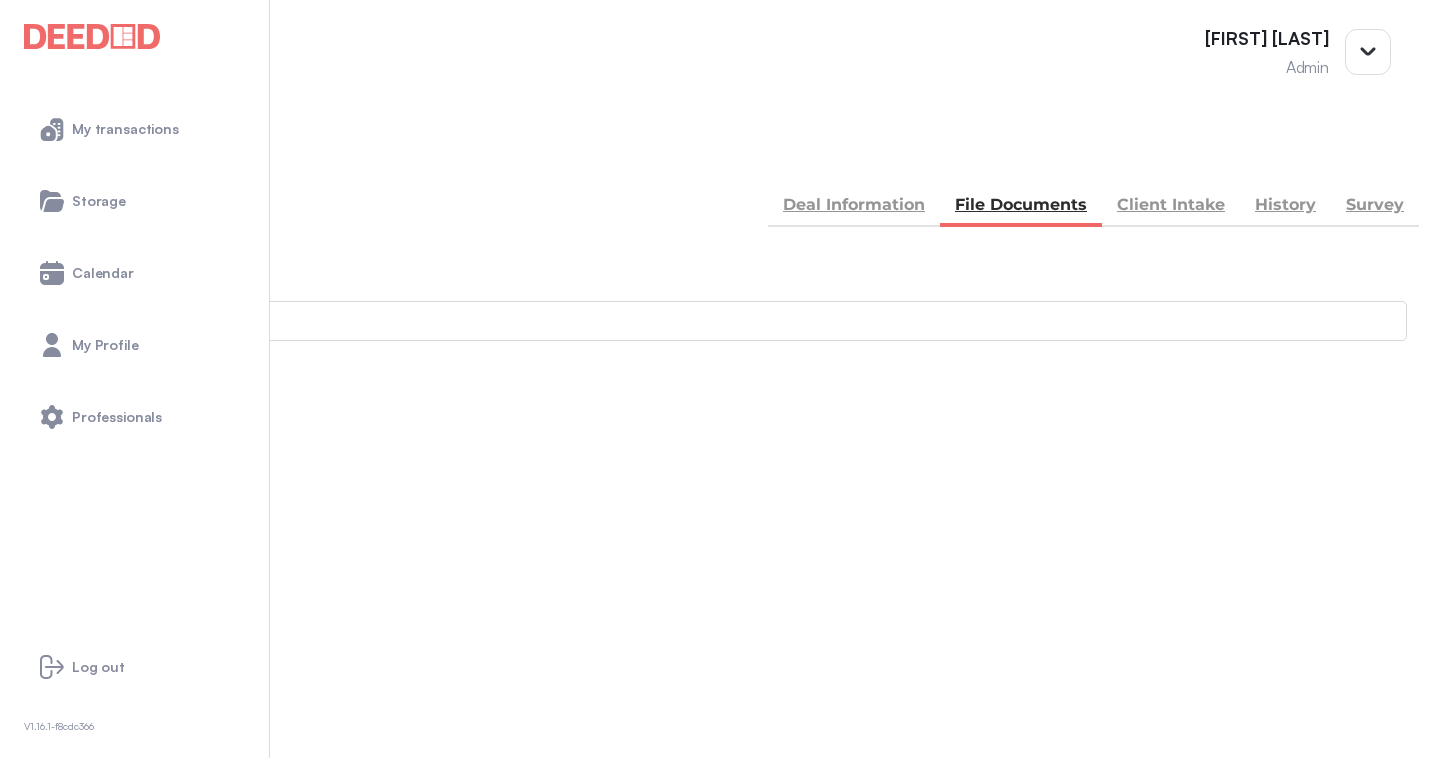 click on "Back" at bounding box center (719, 850) 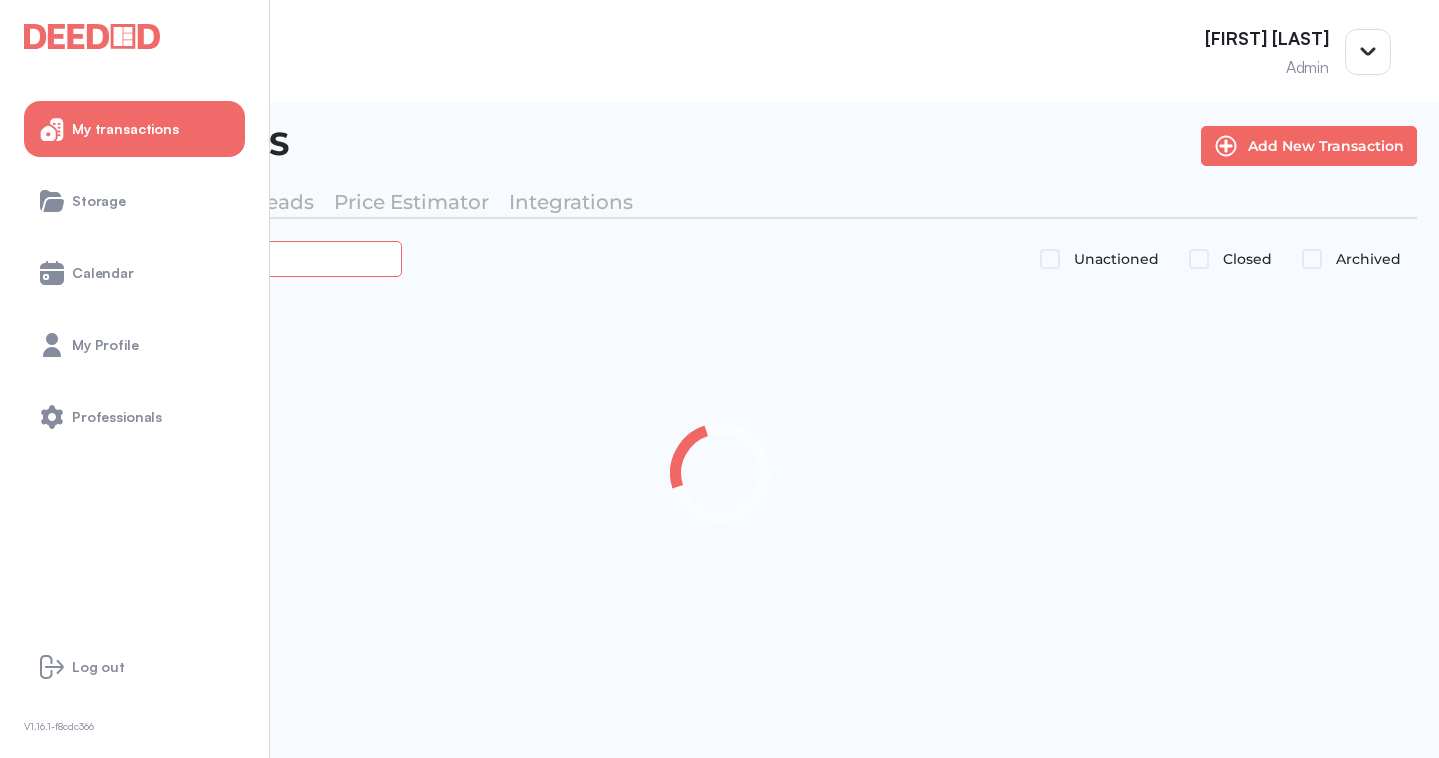click at bounding box center (224, 258) 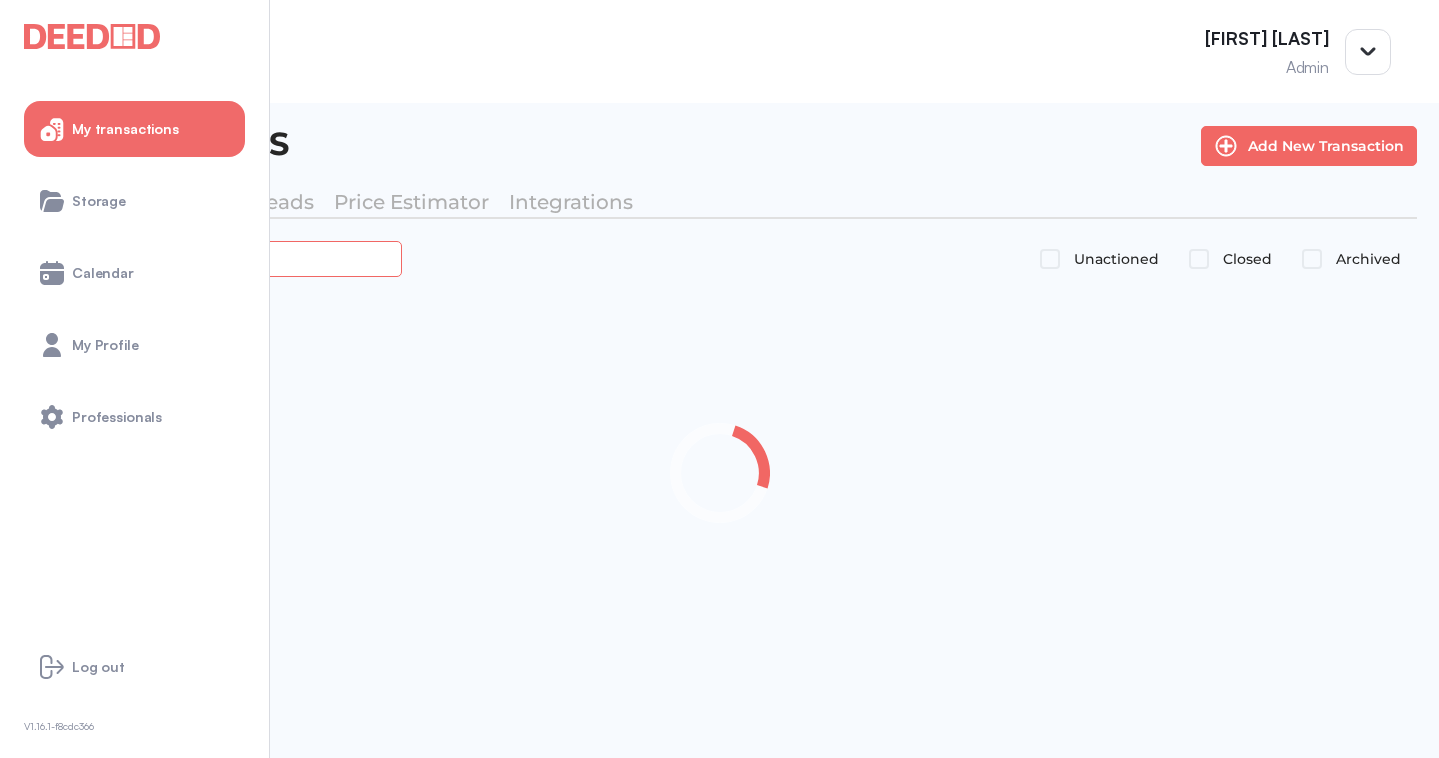 paste on "*******" 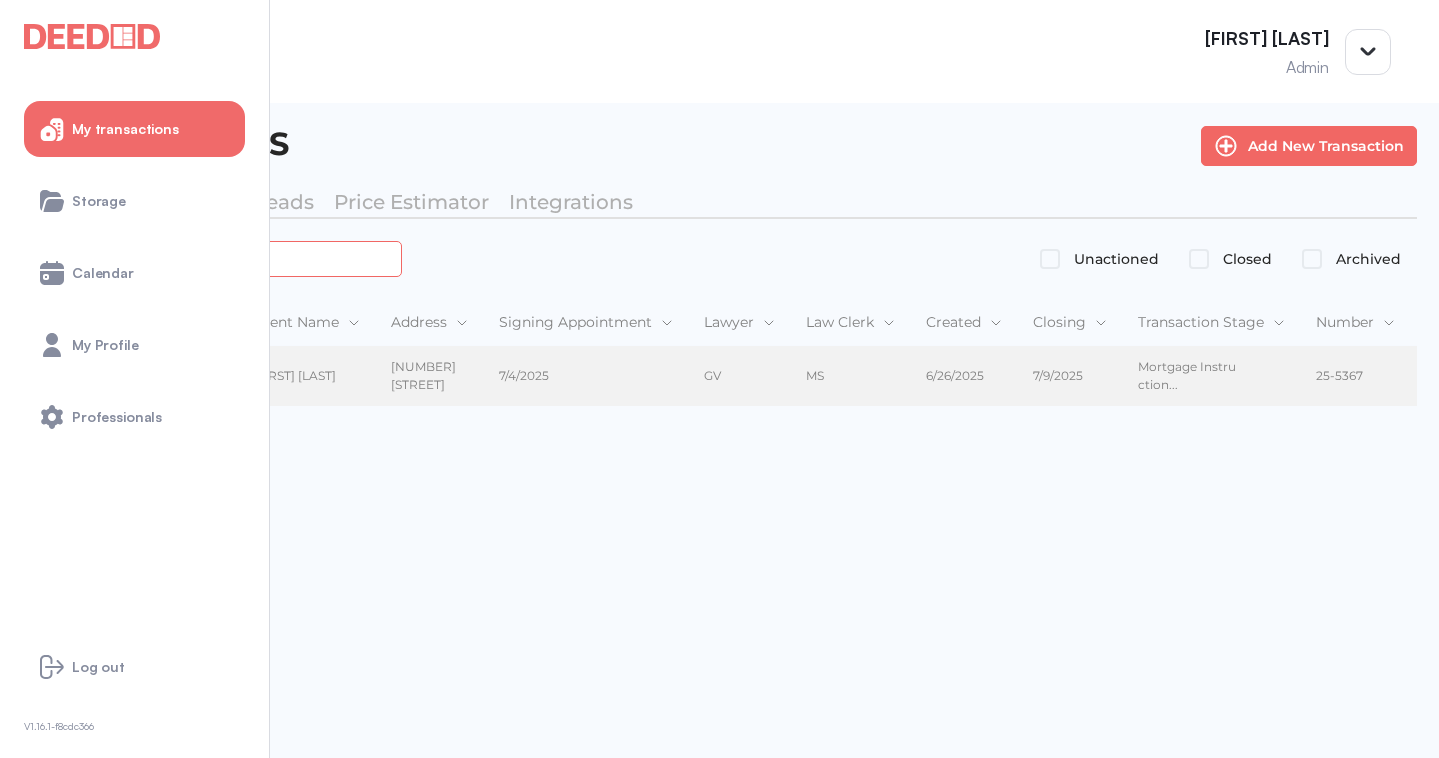 type on "*******" 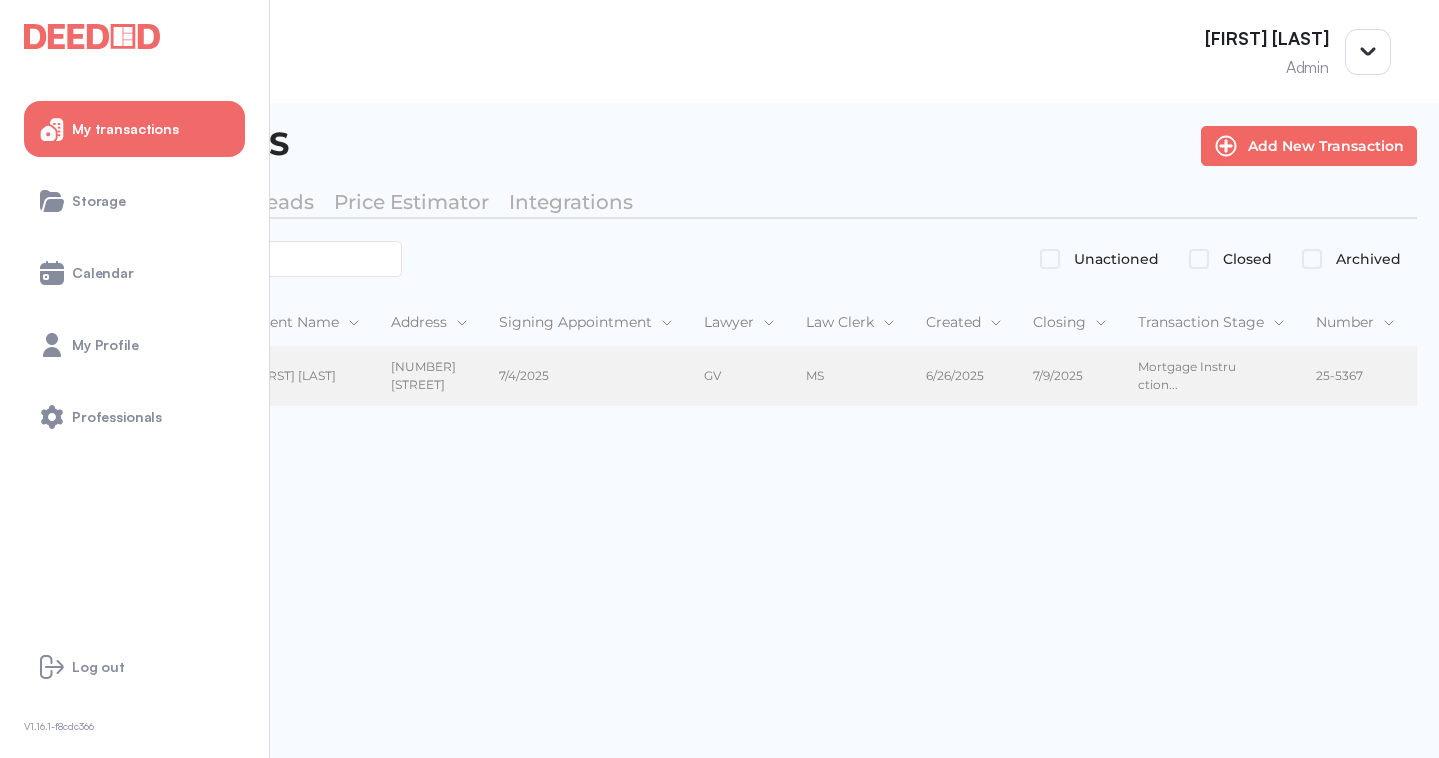 click on "[FIRST] [LAST]" at bounding box center (305, 376) 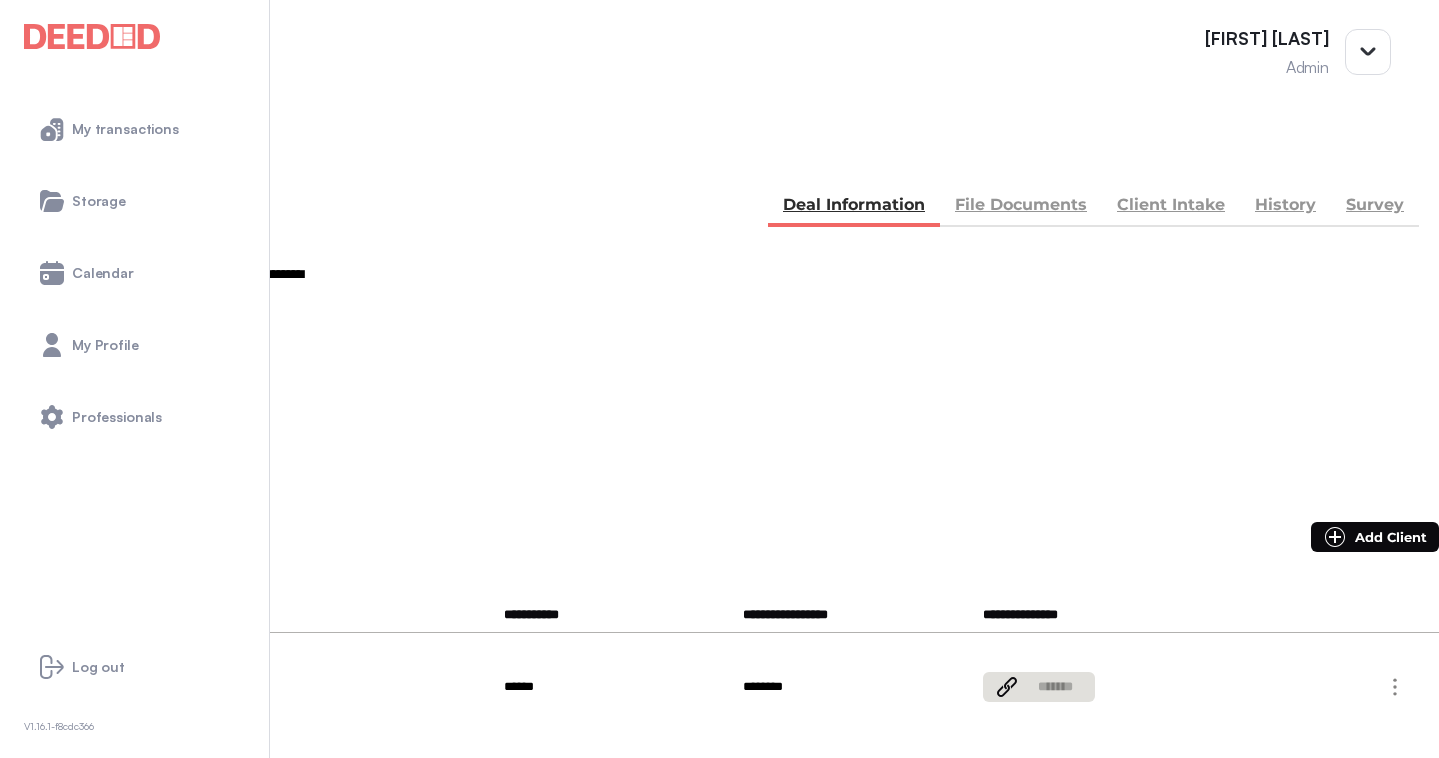click on "File Documents" at bounding box center [1021, 207] 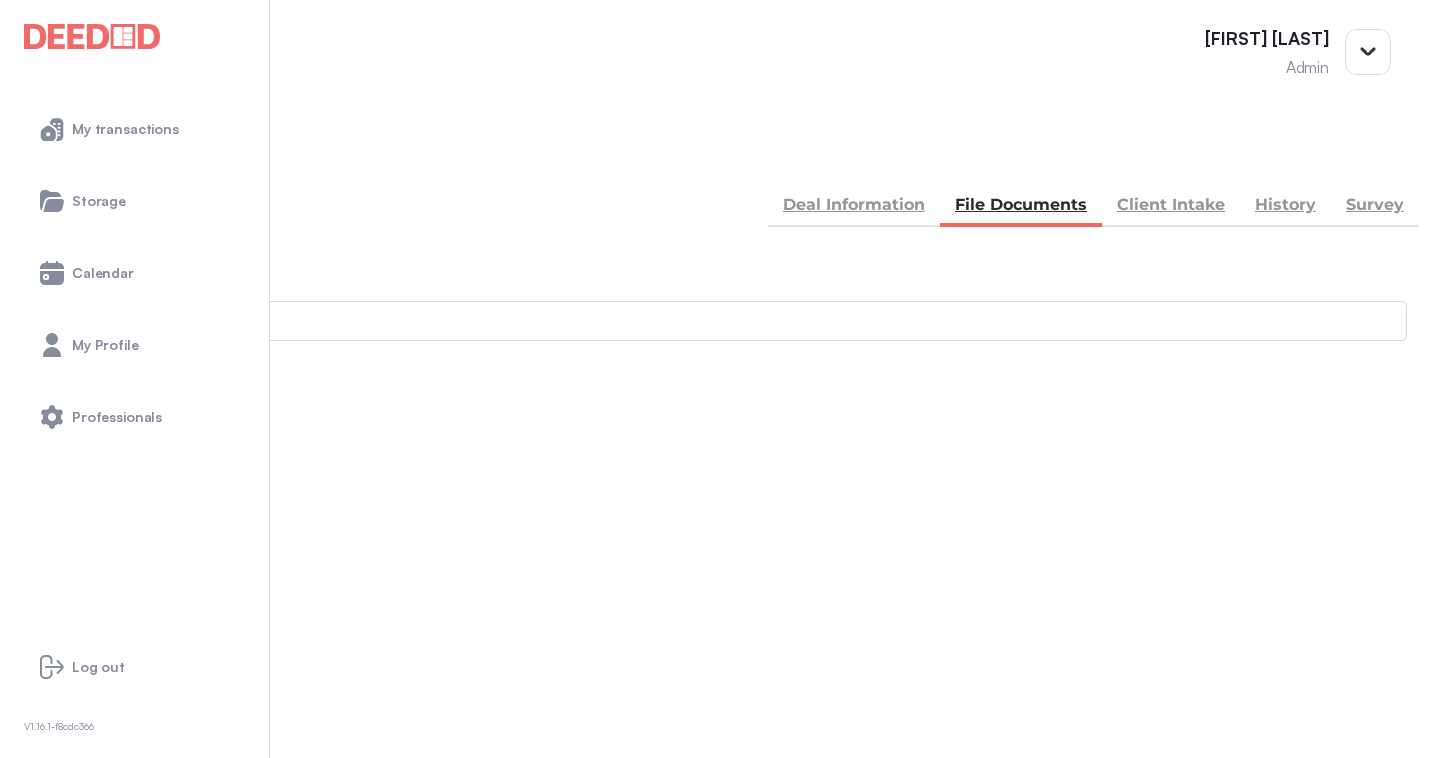 click on "Accounting -- 4  members - 9" at bounding box center (719, 891) 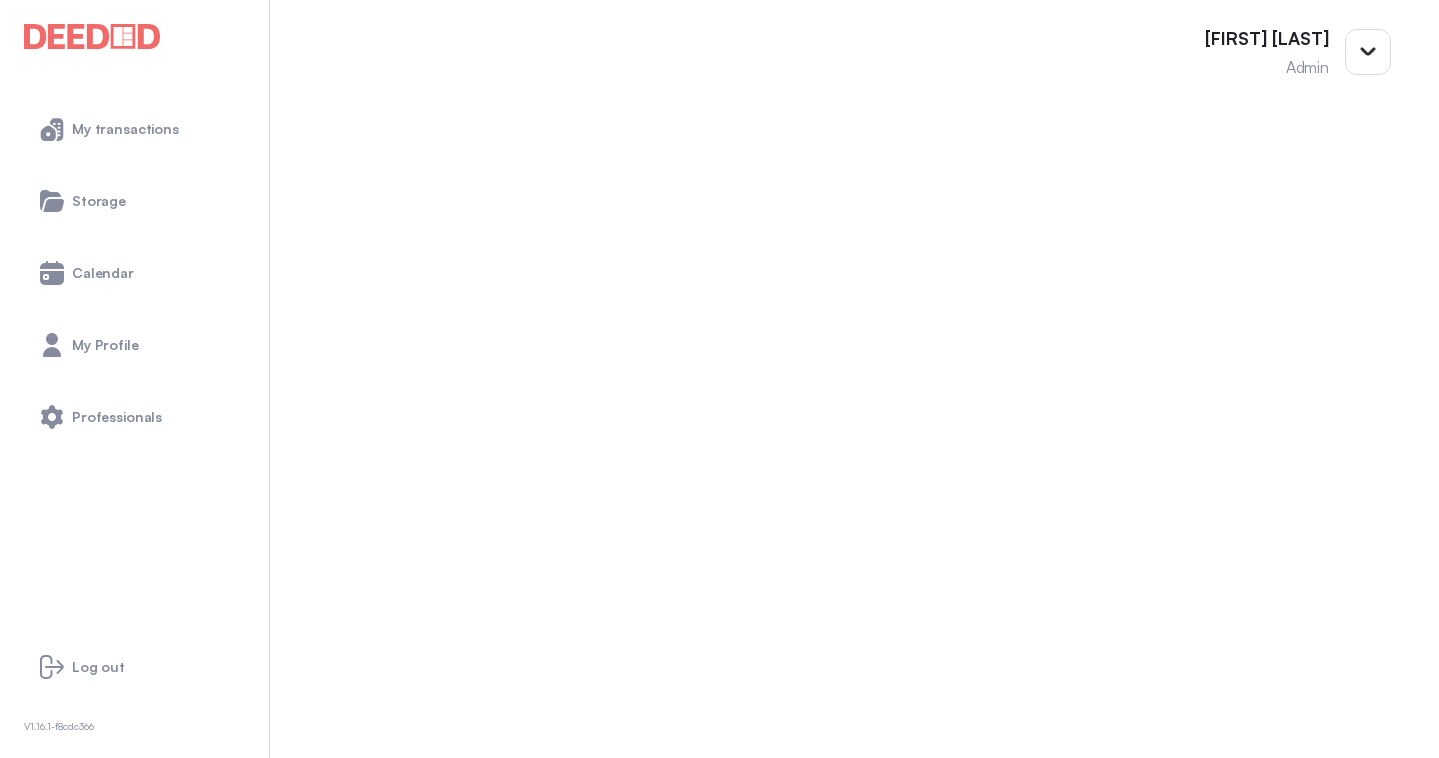 scroll, scrollTop: 440, scrollLeft: 0, axis: vertical 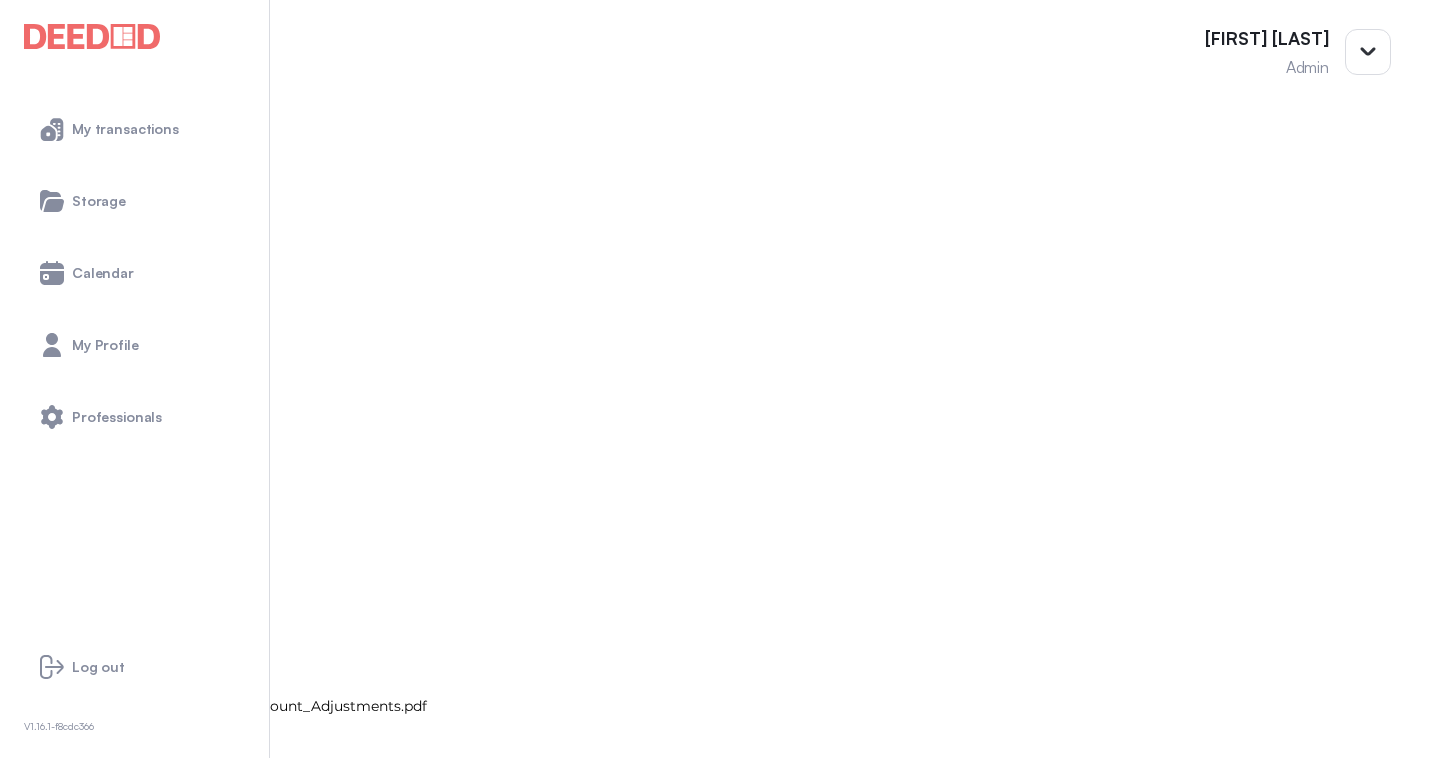 click at bounding box center (14, 1708) 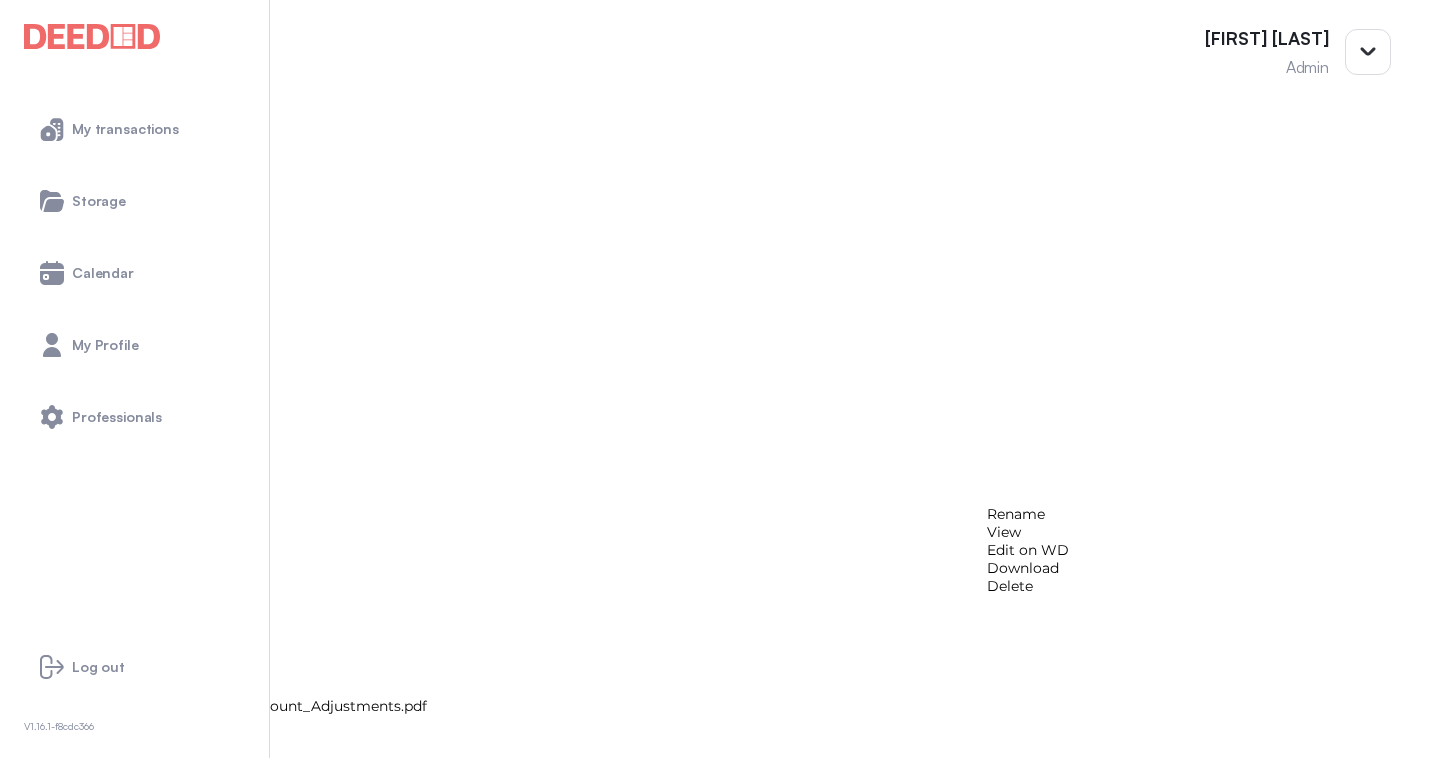 click on "View" at bounding box center (1028, 532) 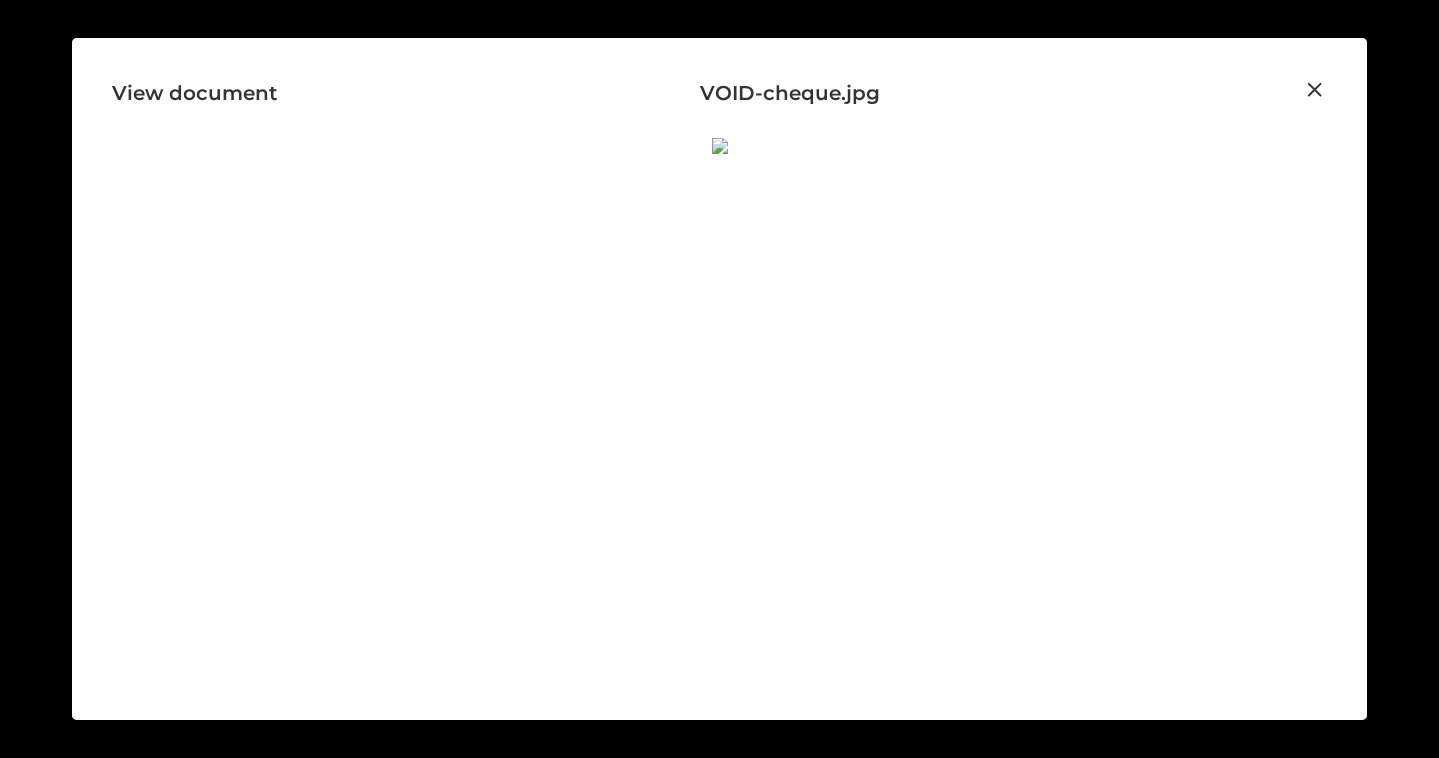 click at bounding box center (1315, 90) 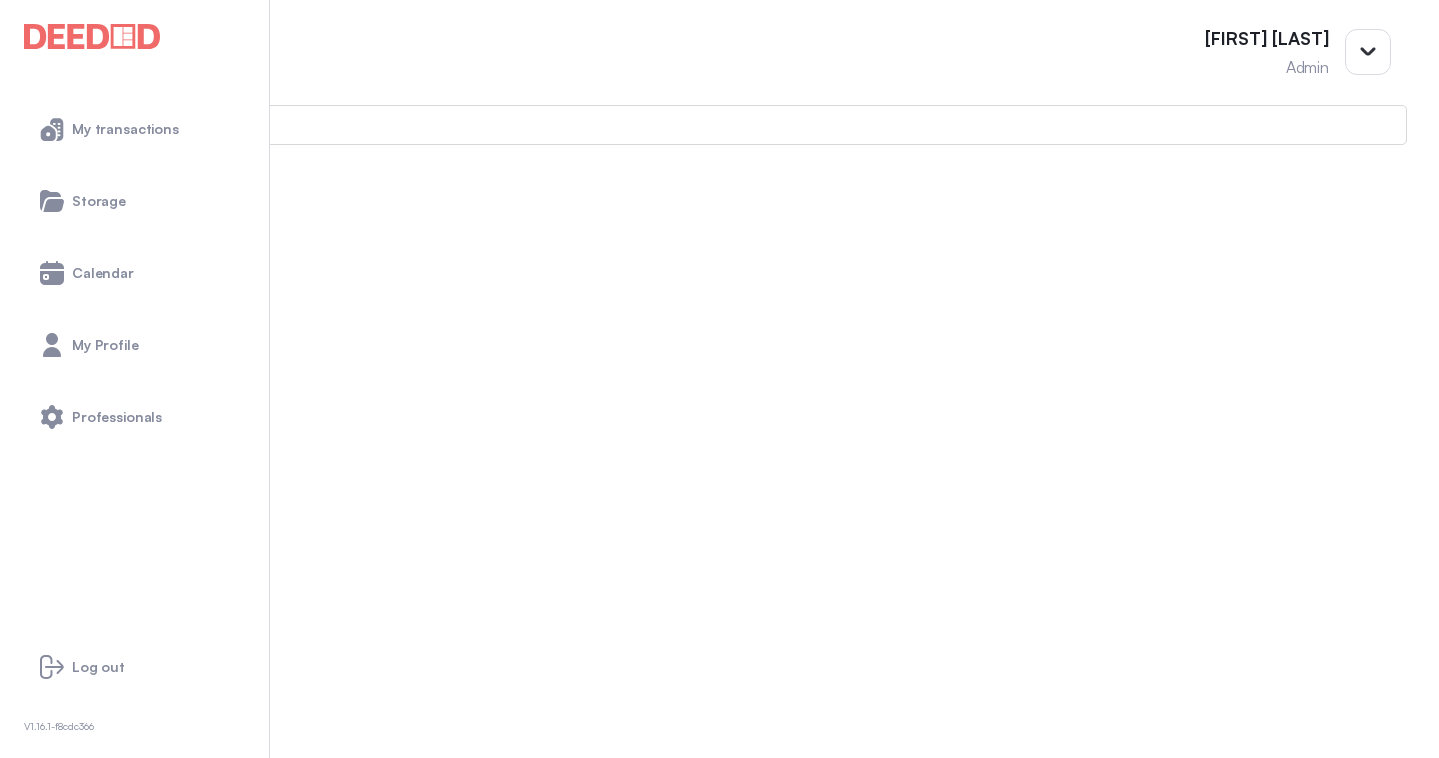 scroll, scrollTop: 195, scrollLeft: 0, axis: vertical 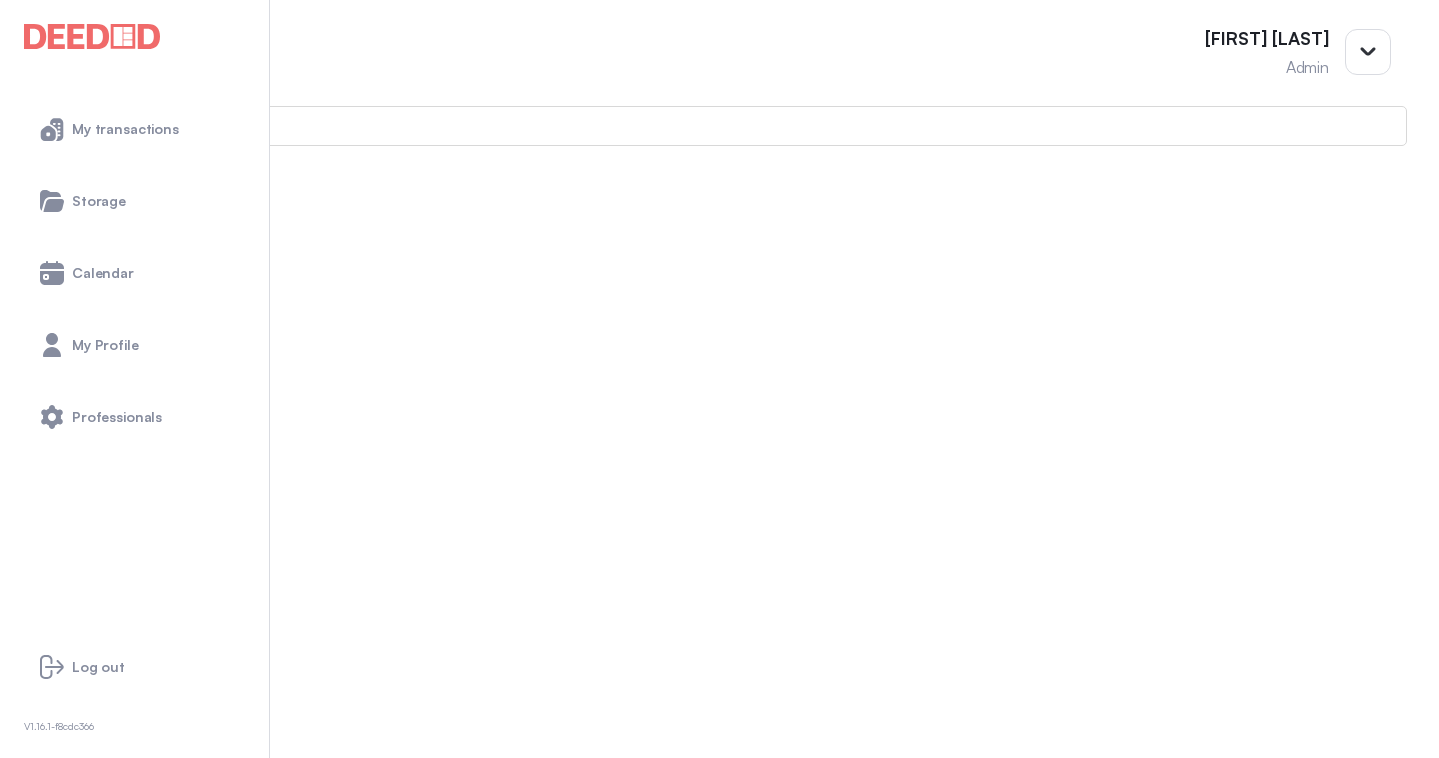 click at bounding box center [14, 864] 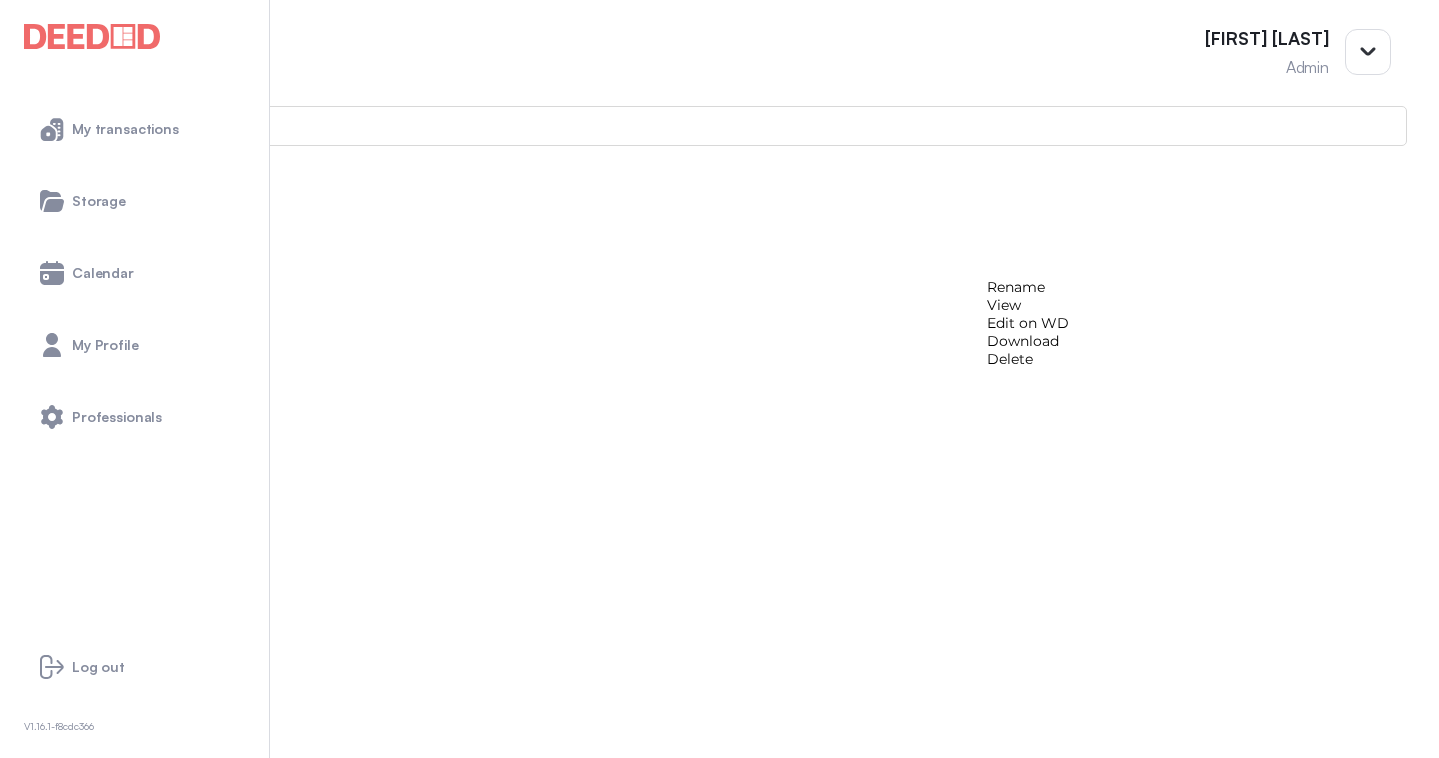 click on "View" at bounding box center [1028, 305] 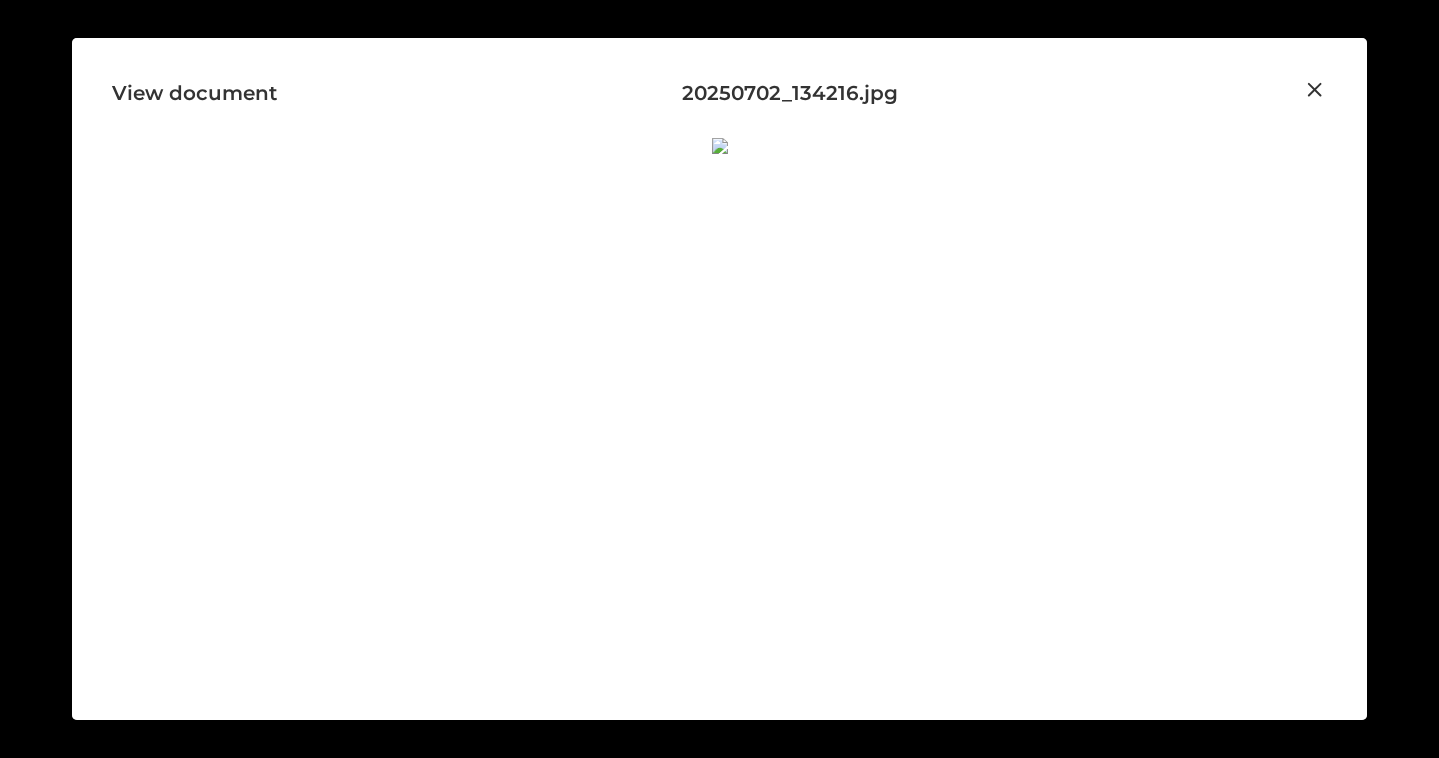 click at bounding box center [1315, 90] 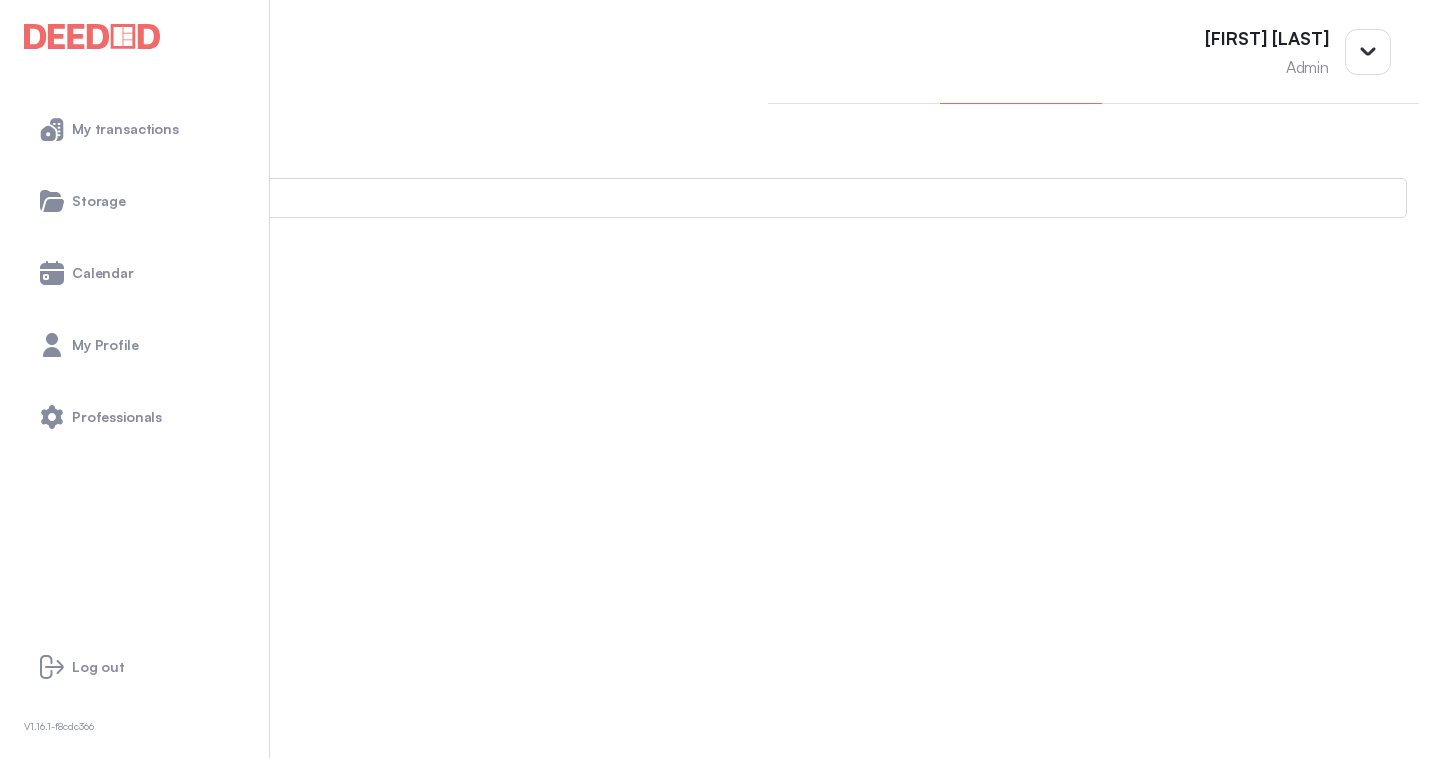 scroll, scrollTop: 117, scrollLeft: 0, axis: vertical 